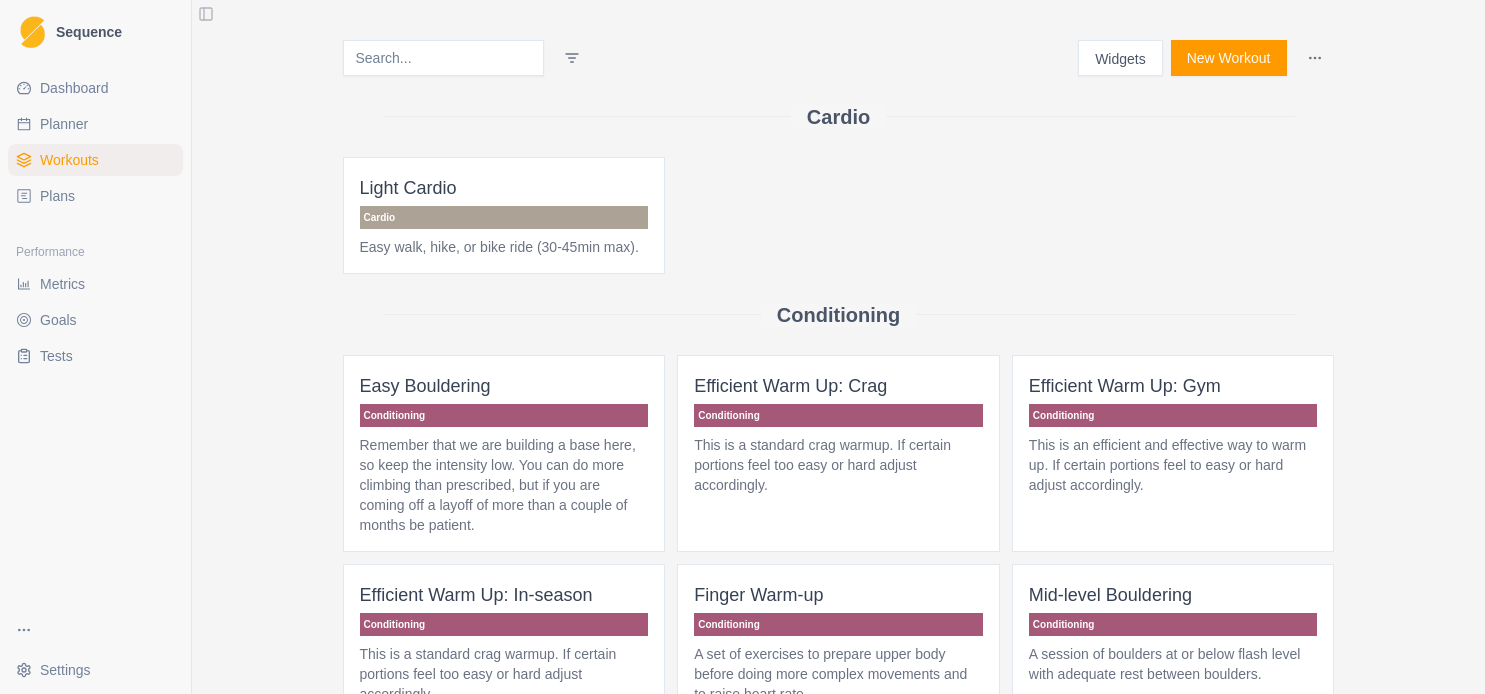 scroll, scrollTop: 0, scrollLeft: 0, axis: both 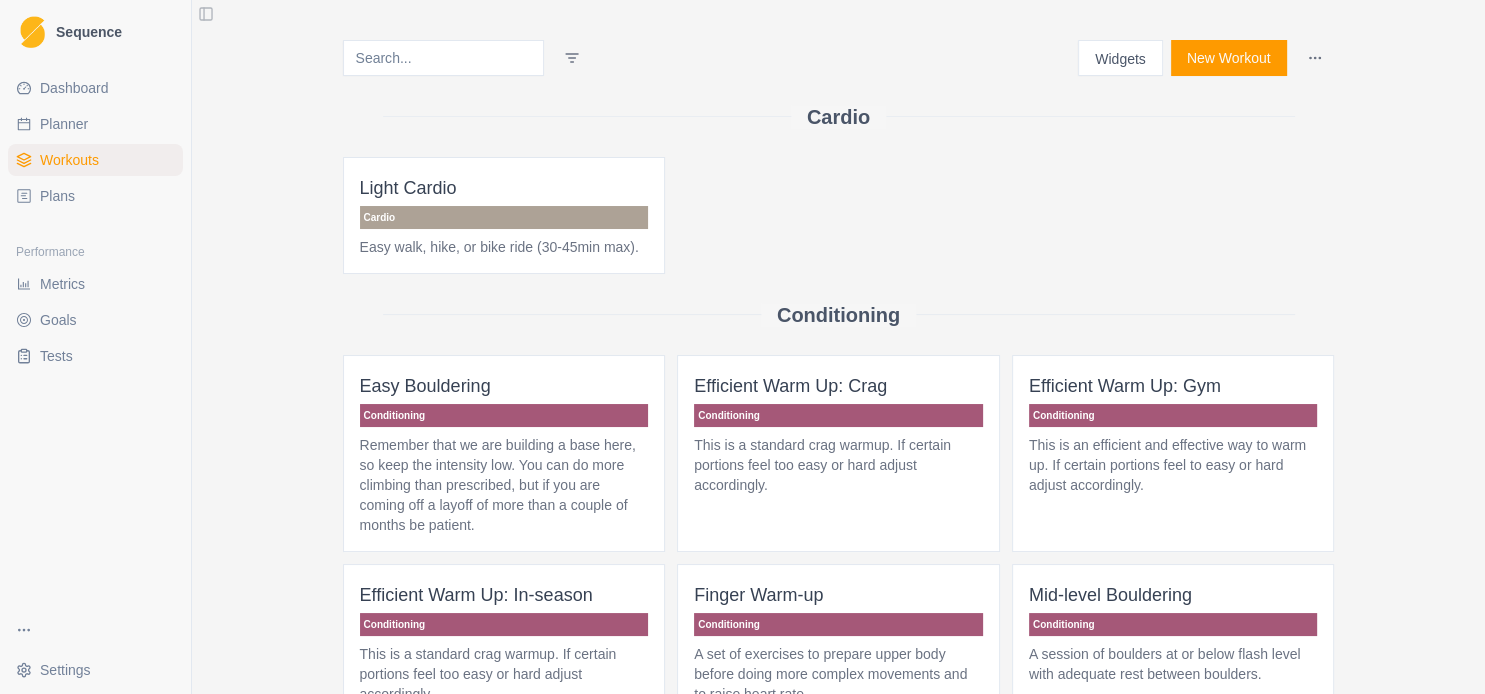 select on "month" 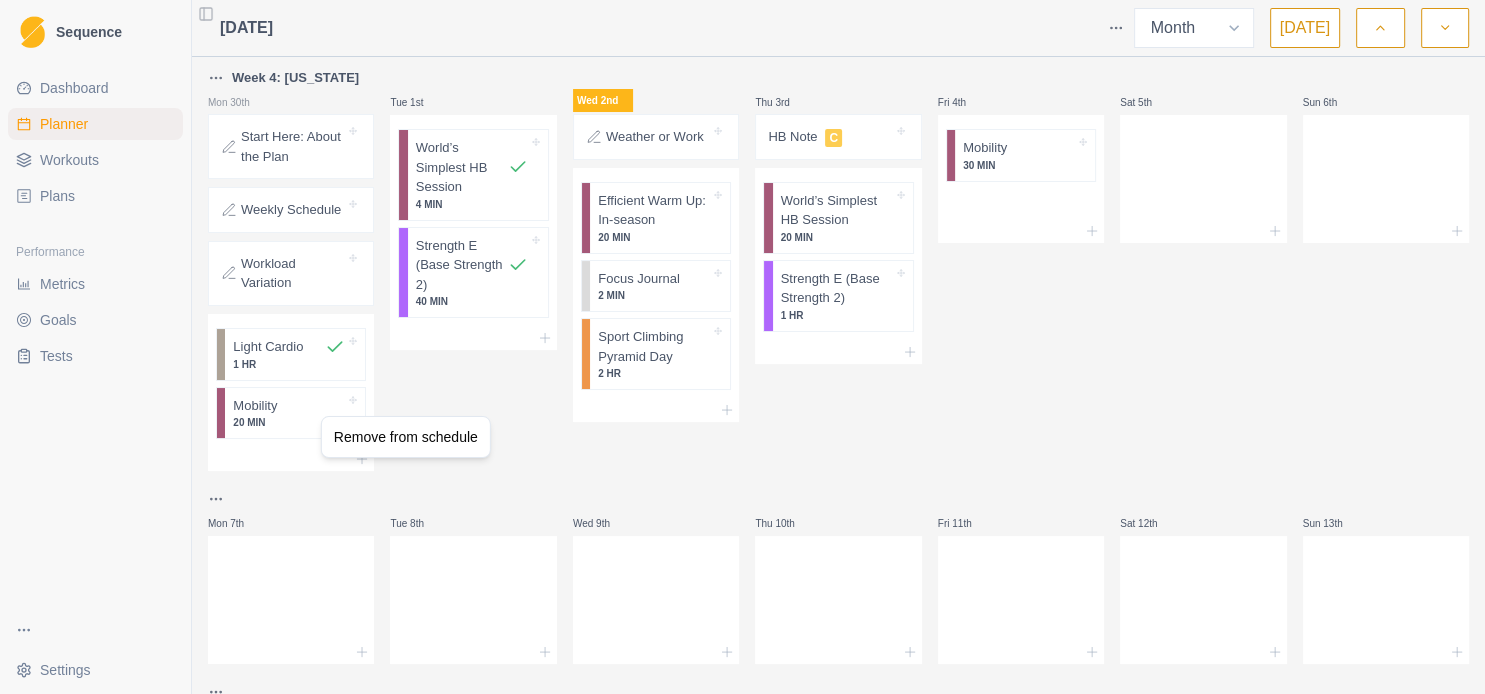 click on "Sequence Dashboard Planner Workouts Plans Performance Metrics Goals Tests Settings Toggle Sidebar [DATE] Week Month [DATE] Week 4: [US_STATE] Mon 30th Start Here: About the Plan Weekly Schedule Workload Variation Light Cardio 1 HR Mobility 20 MIN Tue 1st World’s Simplest HB Session 4 MIN Strength E (Base Strength 2) 40 MIN Wed 2nd Weather or Work Efficient Warm Up: In-season 20 MIN Focus Journal 2 MIN Sport Climbing Pyramid Day 2 HR Thu 3rd HB Note C World’s Simplest HB Session 20 MIN Strength E (Base Strength 2) 1 HR Fri 4th Mobility 30 MIN Sat 5th Sun 6th Mon 7th Tue 8th Wed 9th Thu 10th Fri 11th Sat 12th Sun 13th Mon 14th Tue 15th Wed 16th Thu 17th Fri 18th Sat 19th Sun 20th Mon 21st Tue 22nd Wed 23rd Thu 24th Fri 25th Sat 26th Sun 27th Mon 28th Tue 29th Wed 30th Thu 31st Fri 1st Sat 2nd Sun 3rd
Remove from schedule" at bounding box center (742, 347) 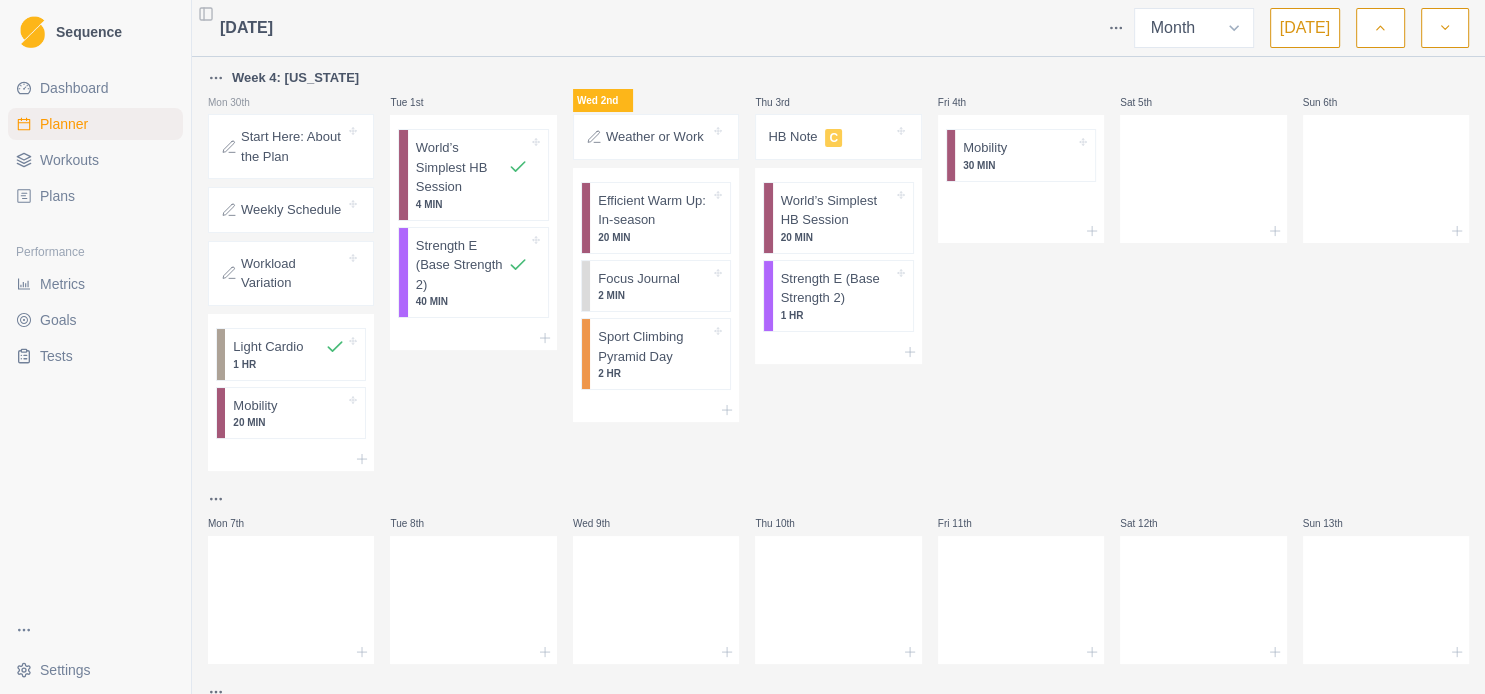 click at bounding box center (311, 406) 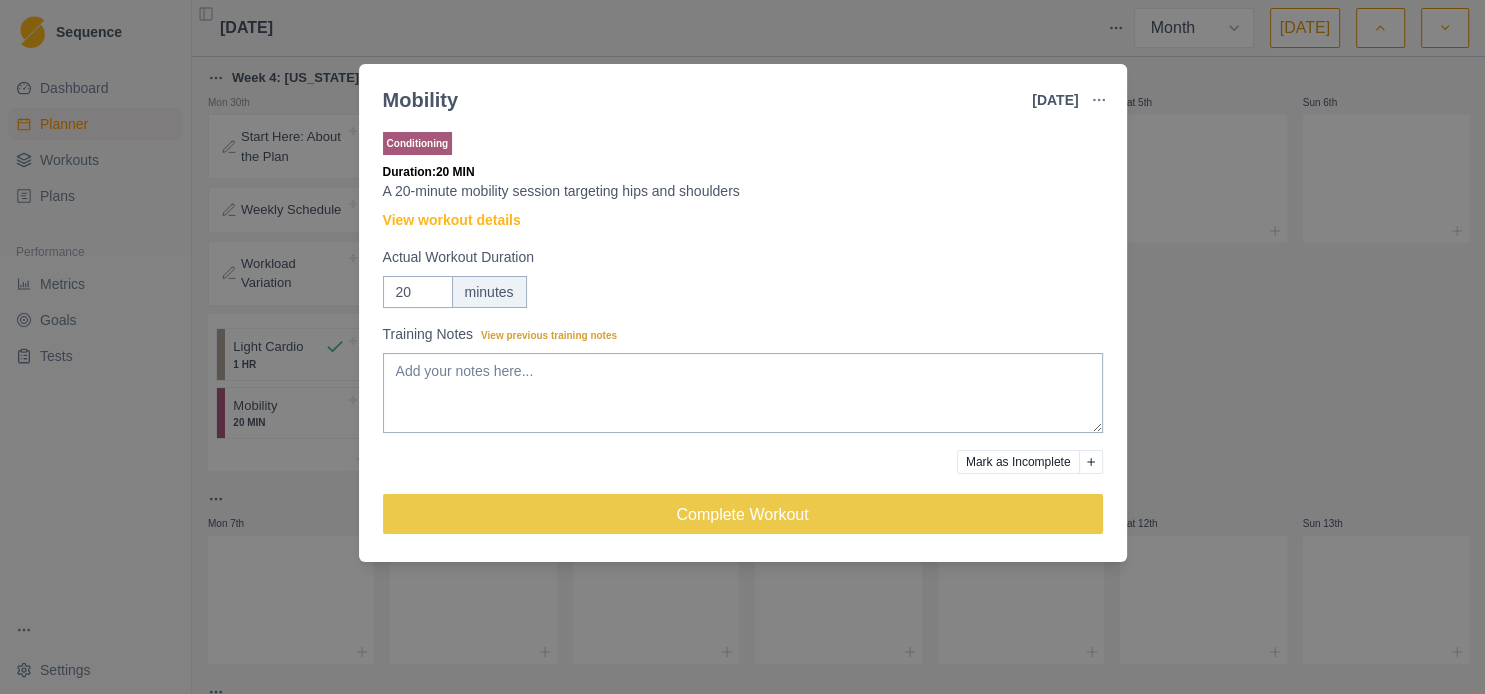click on "Mobility [DATE] Link To Goal View Workout Metrics Edit Original Workout Reschedule Workout Remove From Schedule Conditioning Duration:  20 MIN A 20-minute mobility session targeting hips and shoulders View workout details Actual Workout Duration 20 minutes Training Notes View previous training notes Mark as Incomplete Complete Workout" at bounding box center [742, 347] 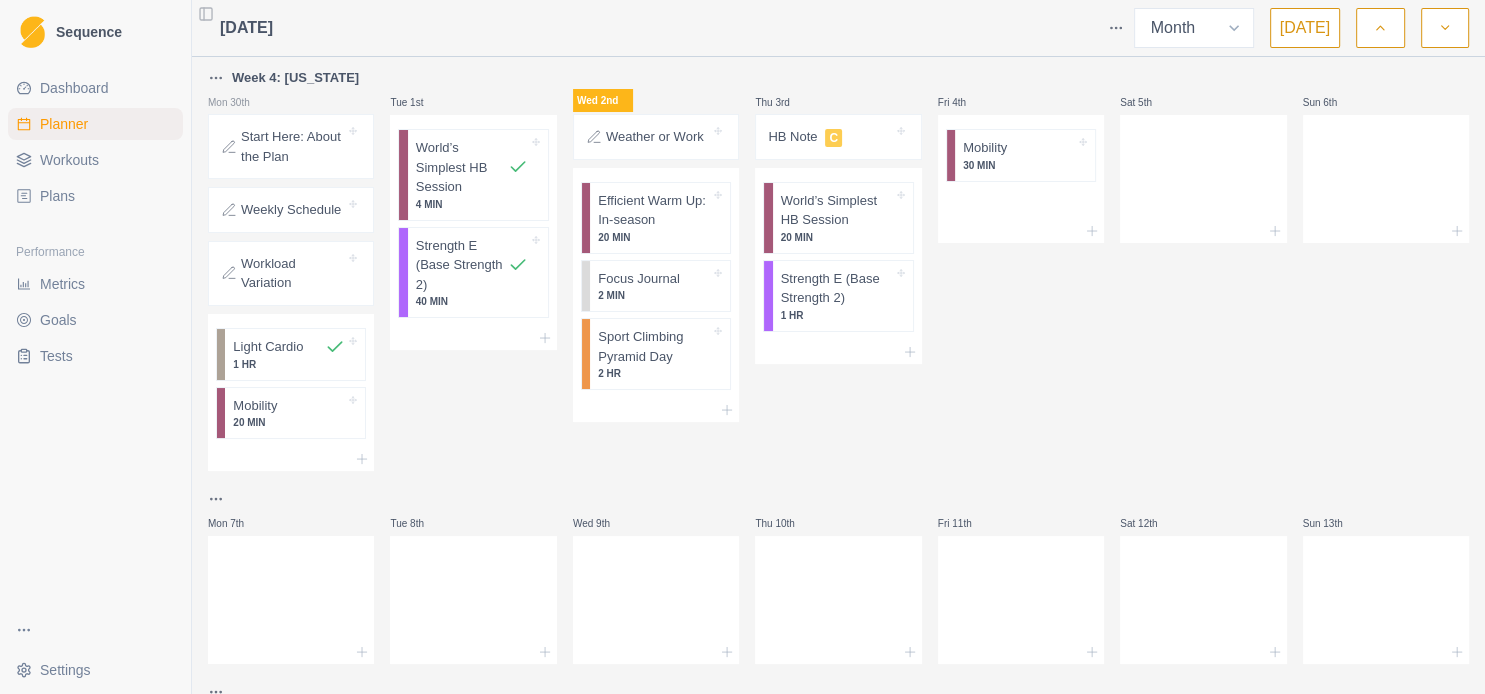 click at bounding box center (311, 406) 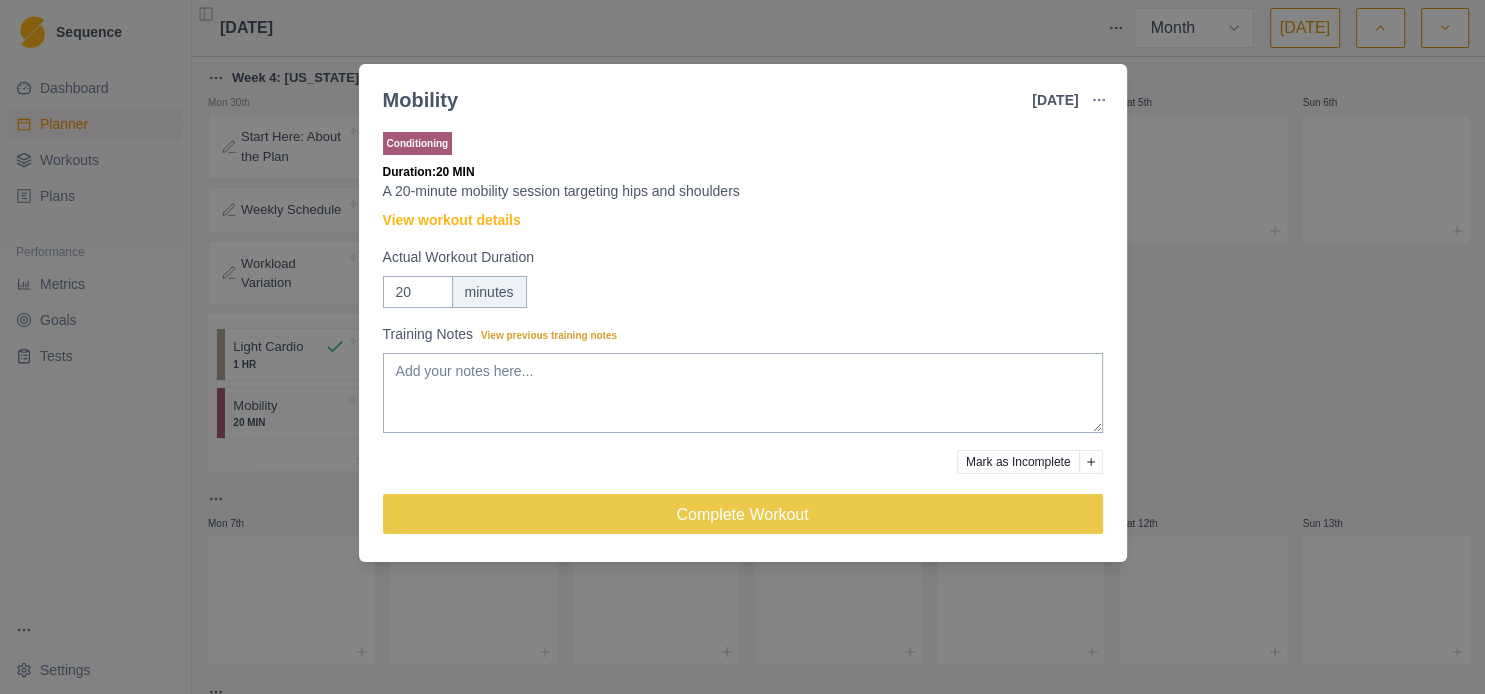 click on "Mark as Incomplete" at bounding box center (1018, 462) 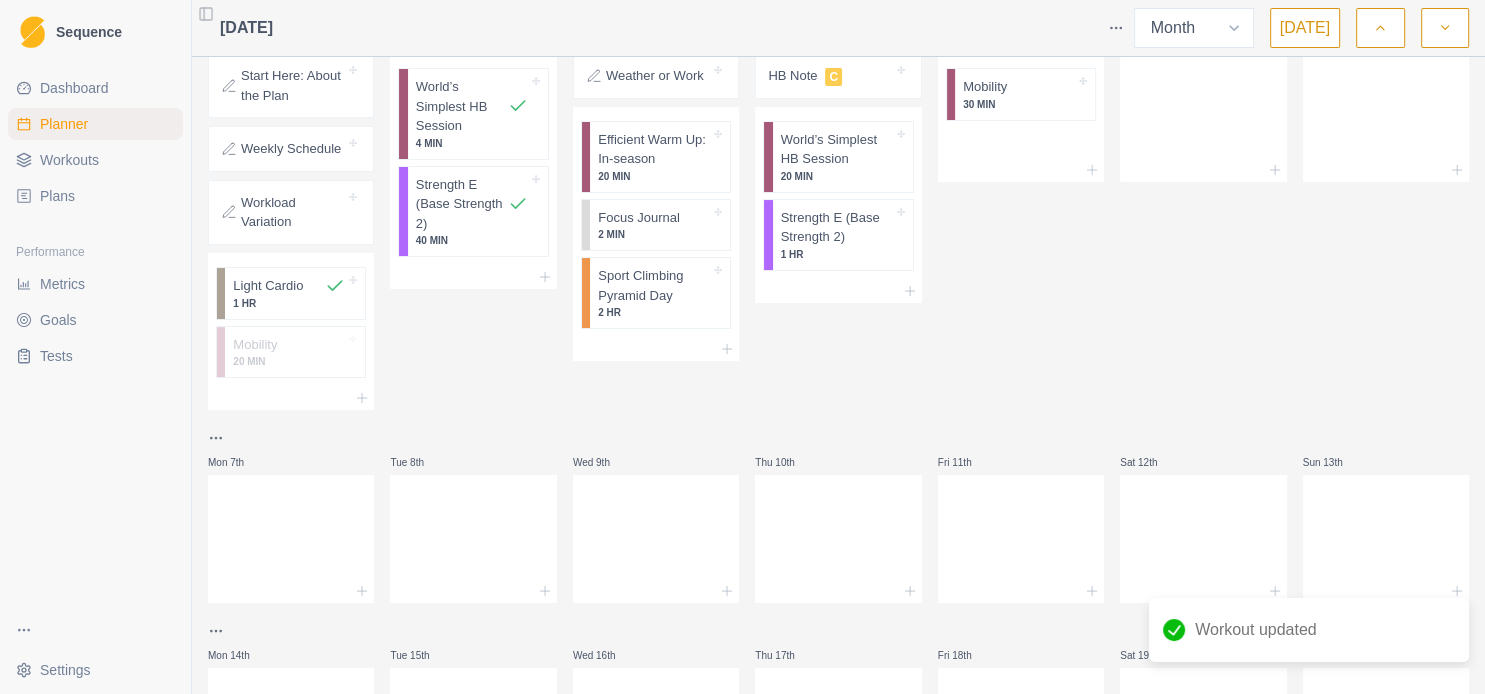 scroll, scrollTop: 0, scrollLeft: 0, axis: both 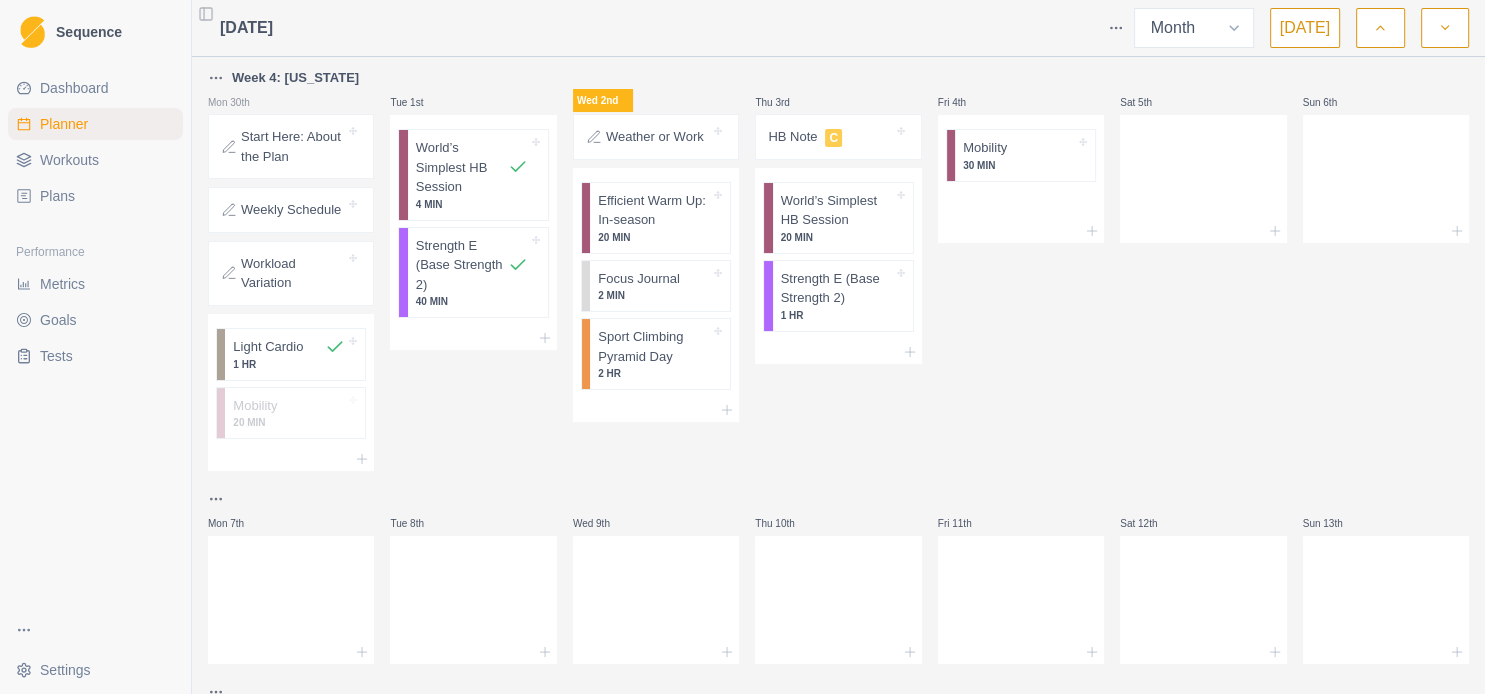 click at bounding box center [1380, 28] 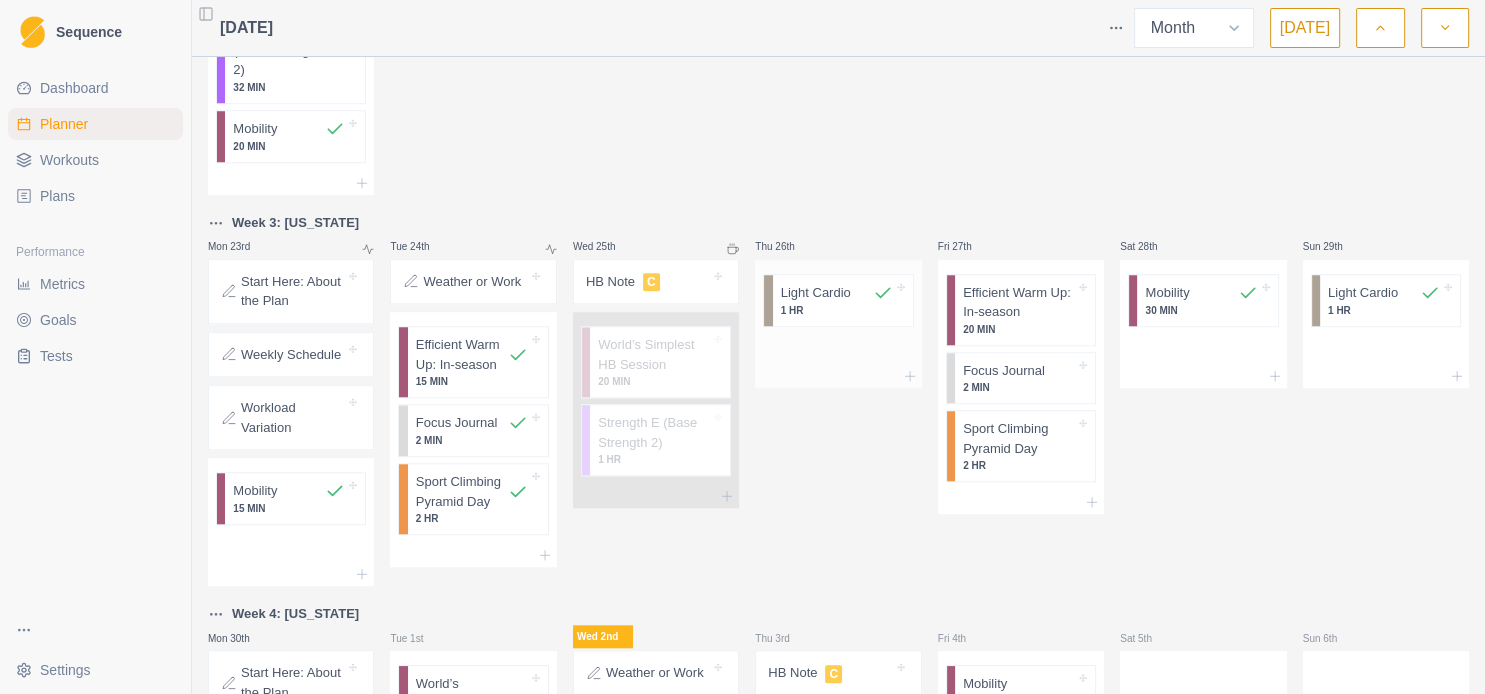 scroll, scrollTop: 1650, scrollLeft: 0, axis: vertical 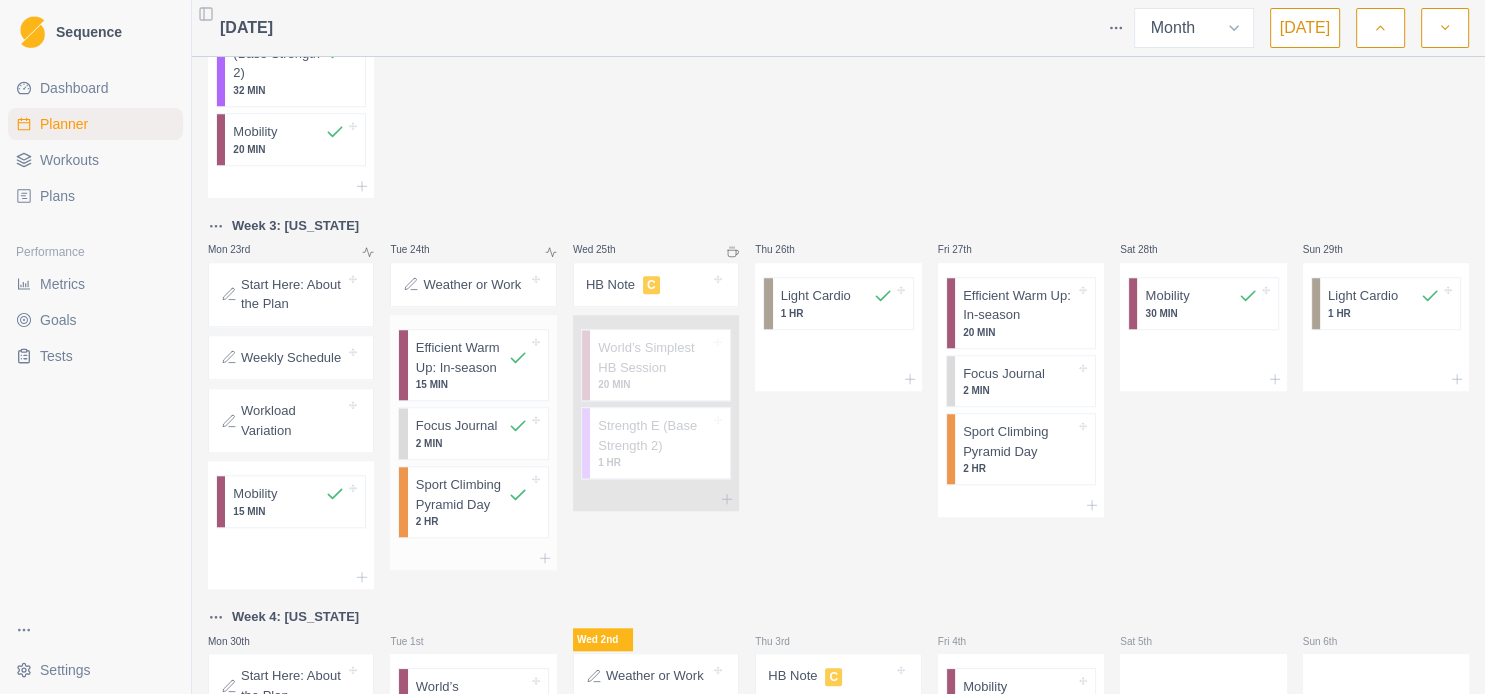 click on "Efficient Warm Up: In-season" at bounding box center [462, 357] 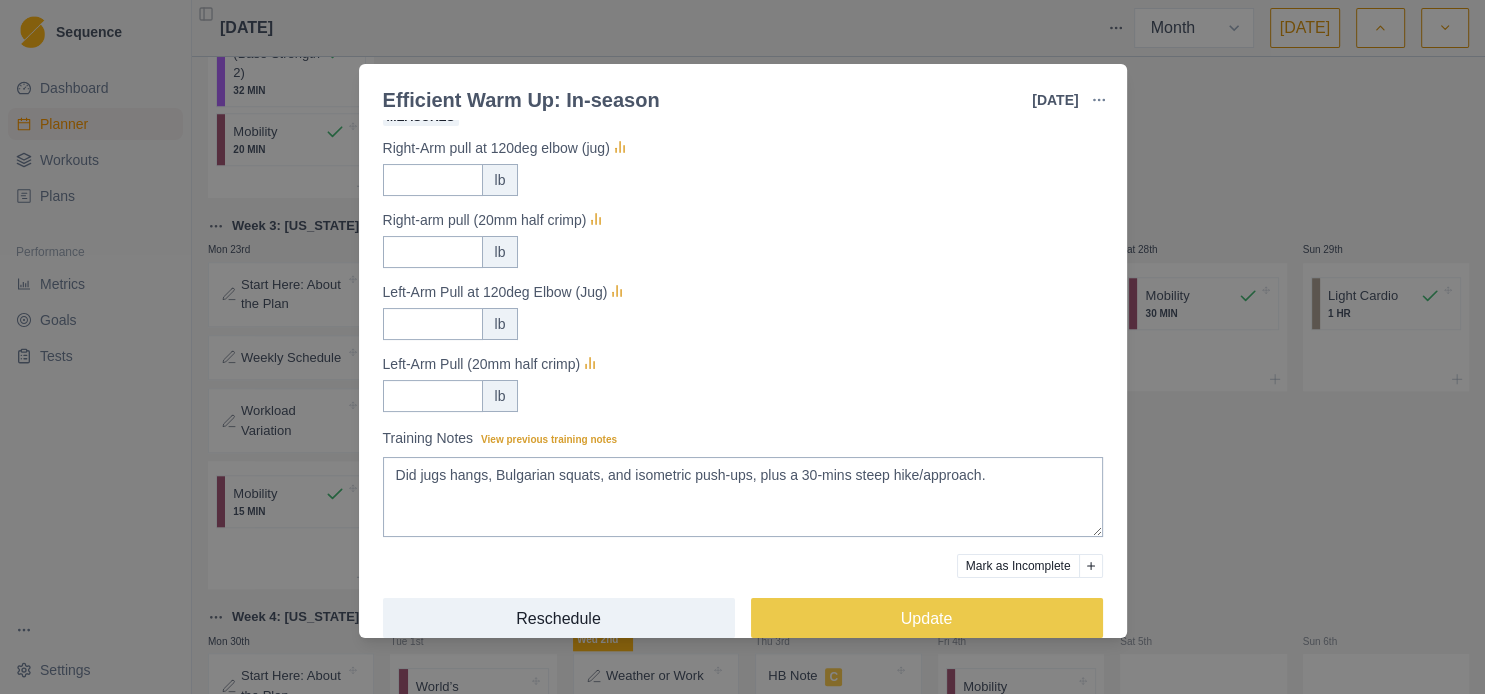 scroll, scrollTop: 387, scrollLeft: 0, axis: vertical 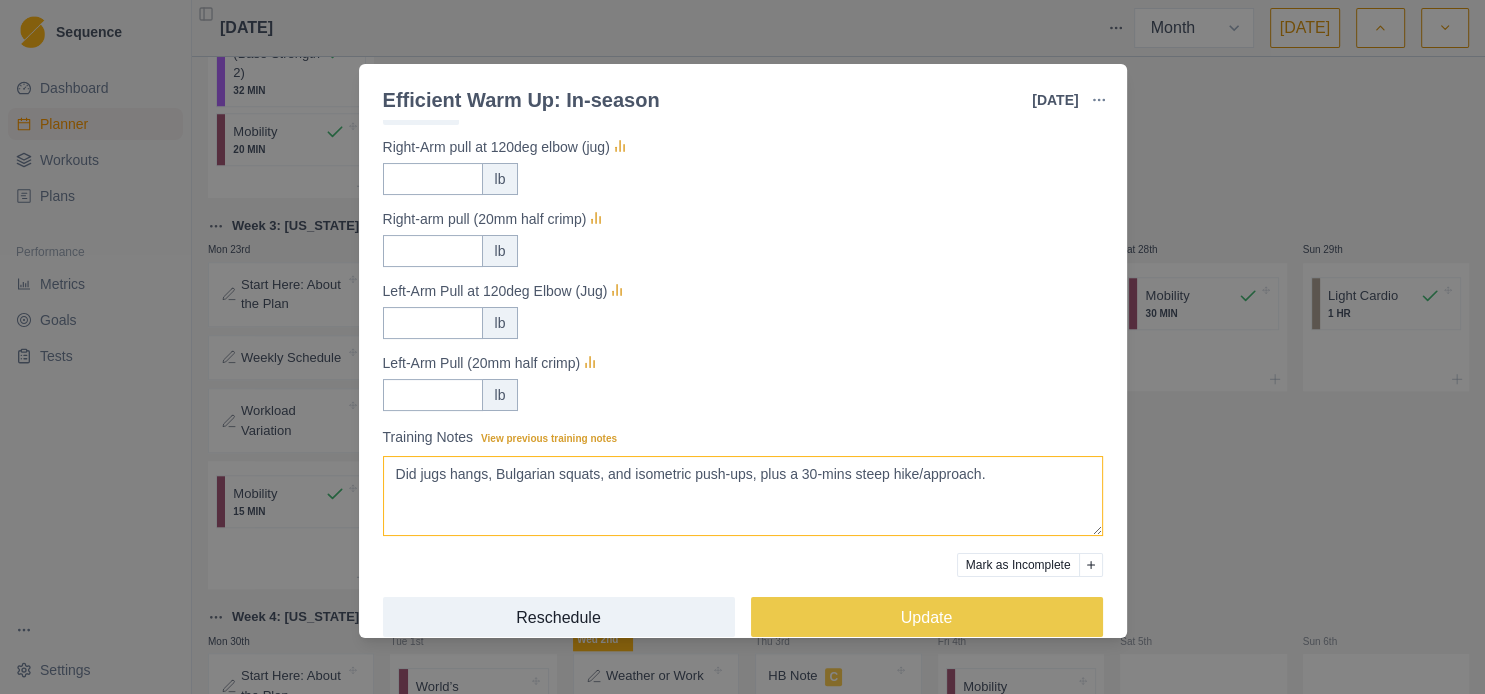 click on "Did jugs hangs, Bulgarian squats, and isometric push-ups, plus a 30-mins steep hike/approach." at bounding box center [743, 496] 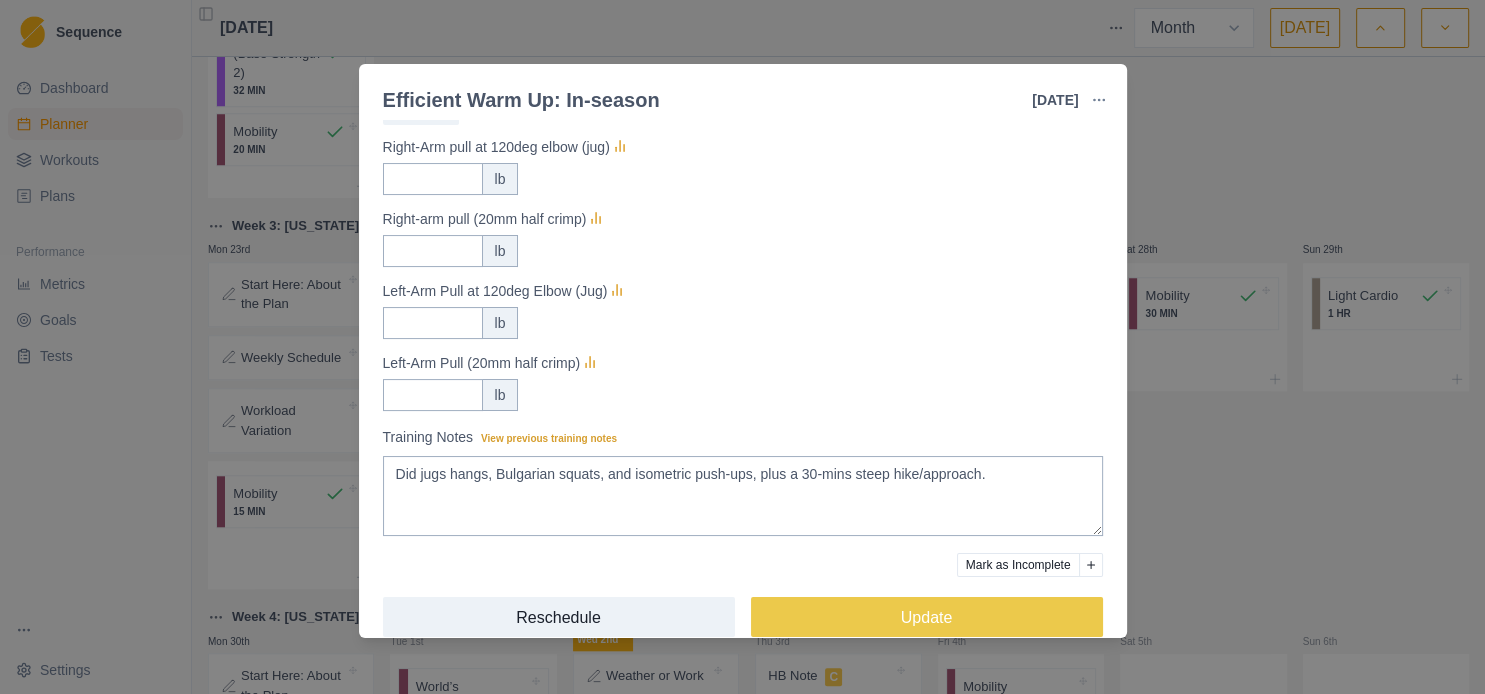 click on "Efficient Warm Up: In-season [DATE] Link To Goal View Workout Metrics Edit Original Workout Reschedule Workout Remove From Schedule Conditioning Duration:  15 MIN This is a standard crag warmup. If certain portions feel too easy or hard adjust accordingly. View workout details Actual Workout Duration 15 minutes Feeling Clear (1 = Low – 10 = High) 7 Motivation Clear (1 = Low – 10 = High) 7 Performance Clear (1 = Low – 10 = High) 6 RPE Clear (1 = Low – 10 = High) 4 Measures Right-Arm pull at 120deg elbow (jug) lb Right-arm pull (20mm half crimp) lb Left-Arm Pull at 120deg Elbow (Jug) lb Left-Arm Pull (20mm half crimp) lb Training Notes View previous training notes Did jugs hangs, Bulgarian squats, and isometric push-ups, plus a 30-mins steep hike/approach. Mark as Incomplete Reschedule Update" at bounding box center (742, 347) 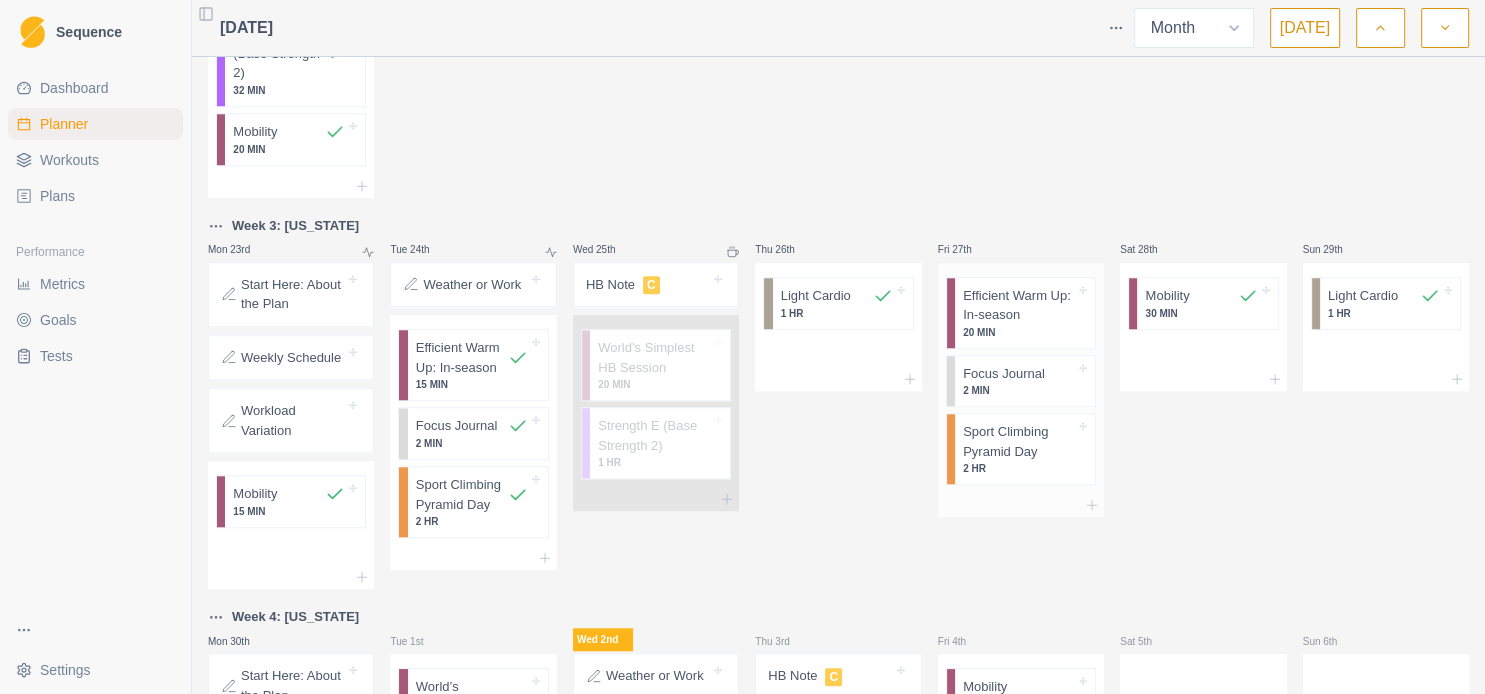 click on "Efficient Warm Up: In-season" at bounding box center (1019, 305) 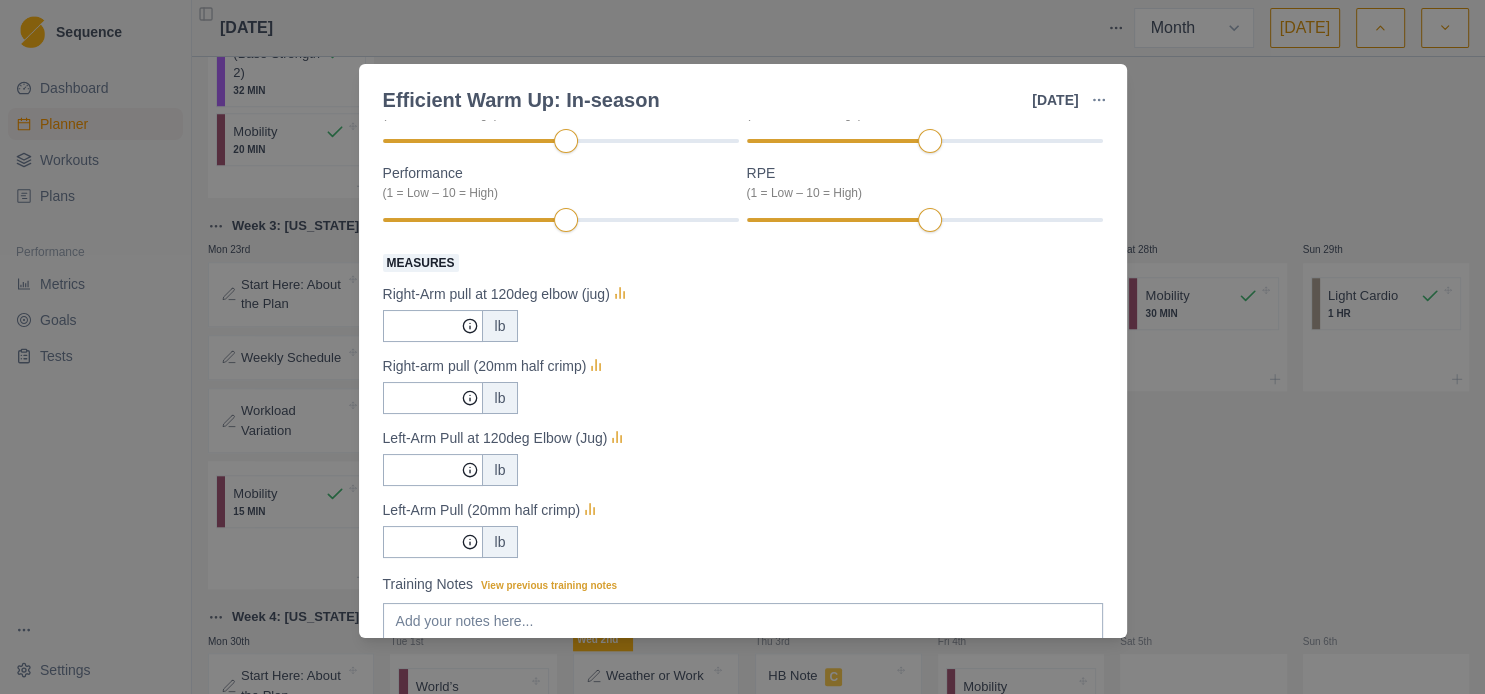 scroll, scrollTop: 243, scrollLeft: 0, axis: vertical 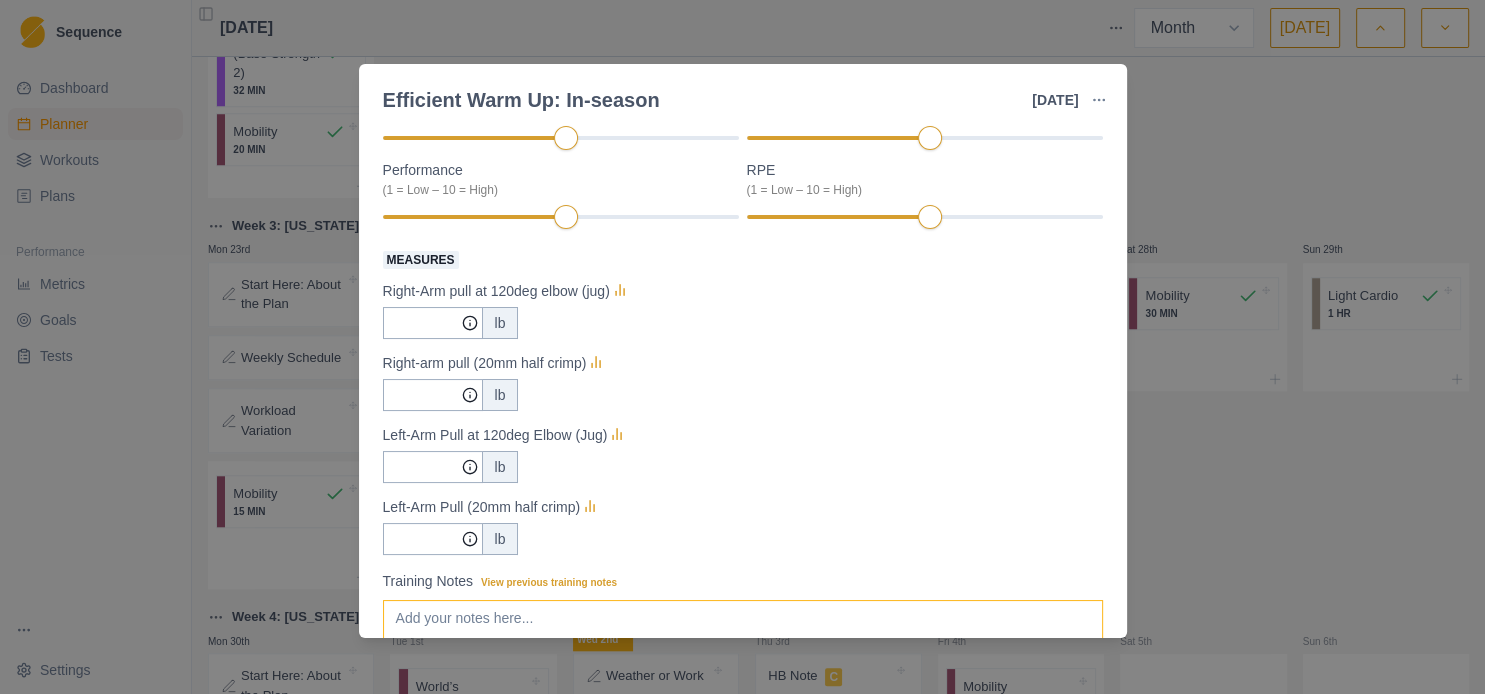 click on "Training Notes View previous training notes" at bounding box center (743, 640) 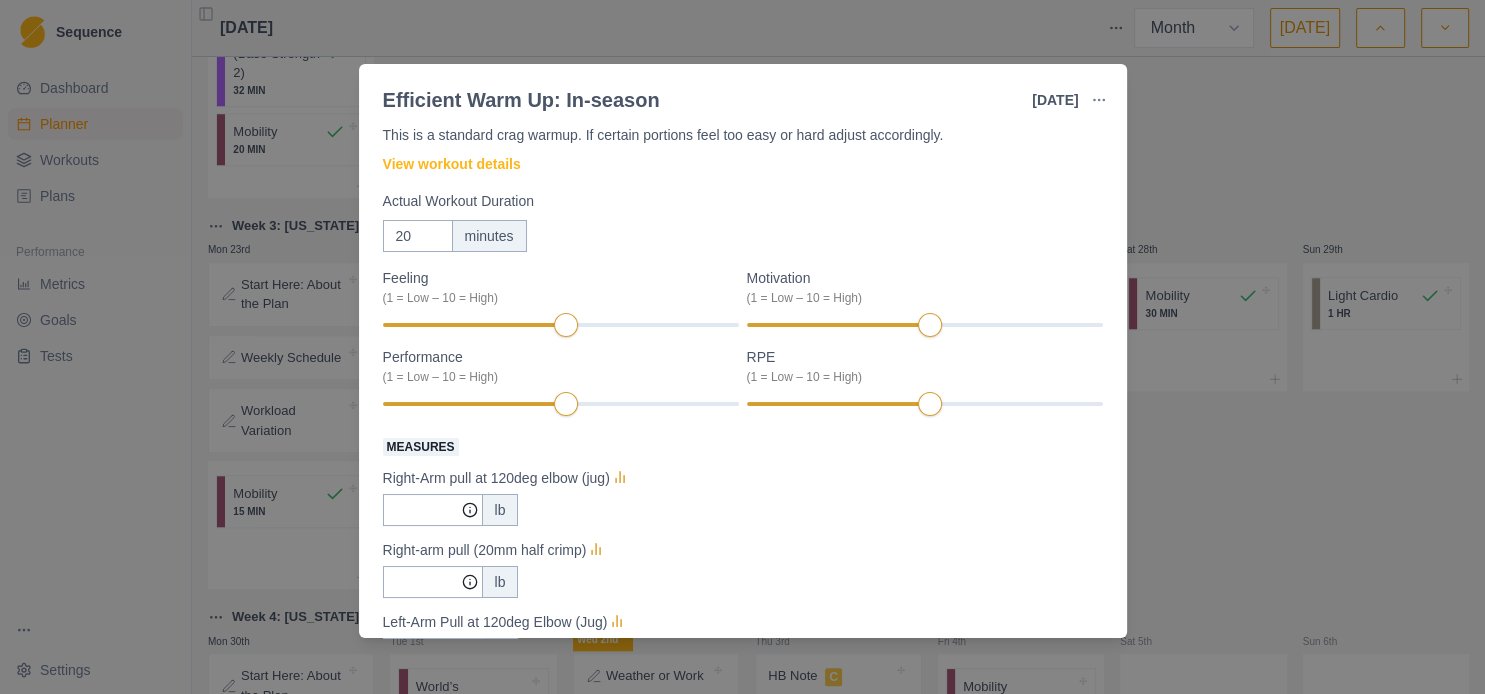 scroll, scrollTop: 57, scrollLeft: 0, axis: vertical 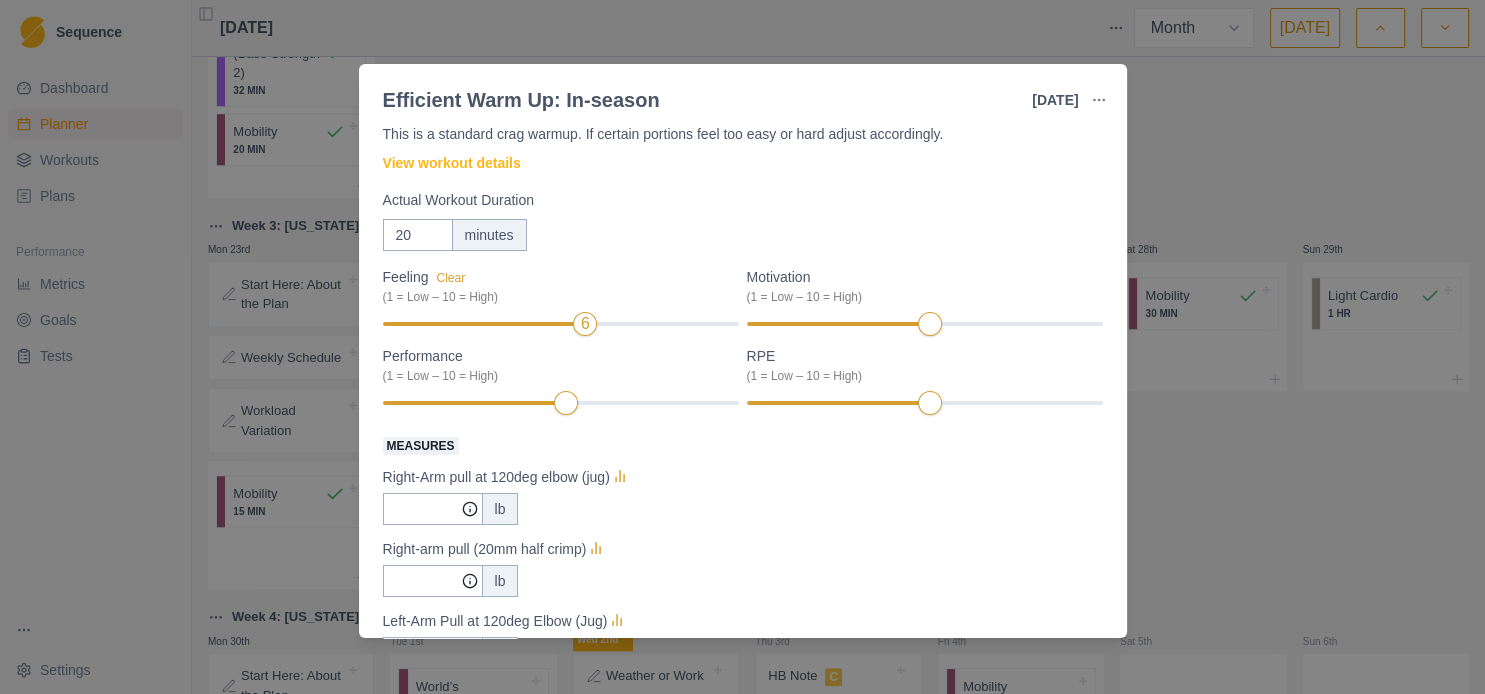 click on "Feeling Clear (1 = Low – 10 = High) 6 Motivation (1 = Low – 10 = High) Performance (1 = Low – 10 = High) RPE (1 = Low – 10 = High)" at bounding box center [743, 342] 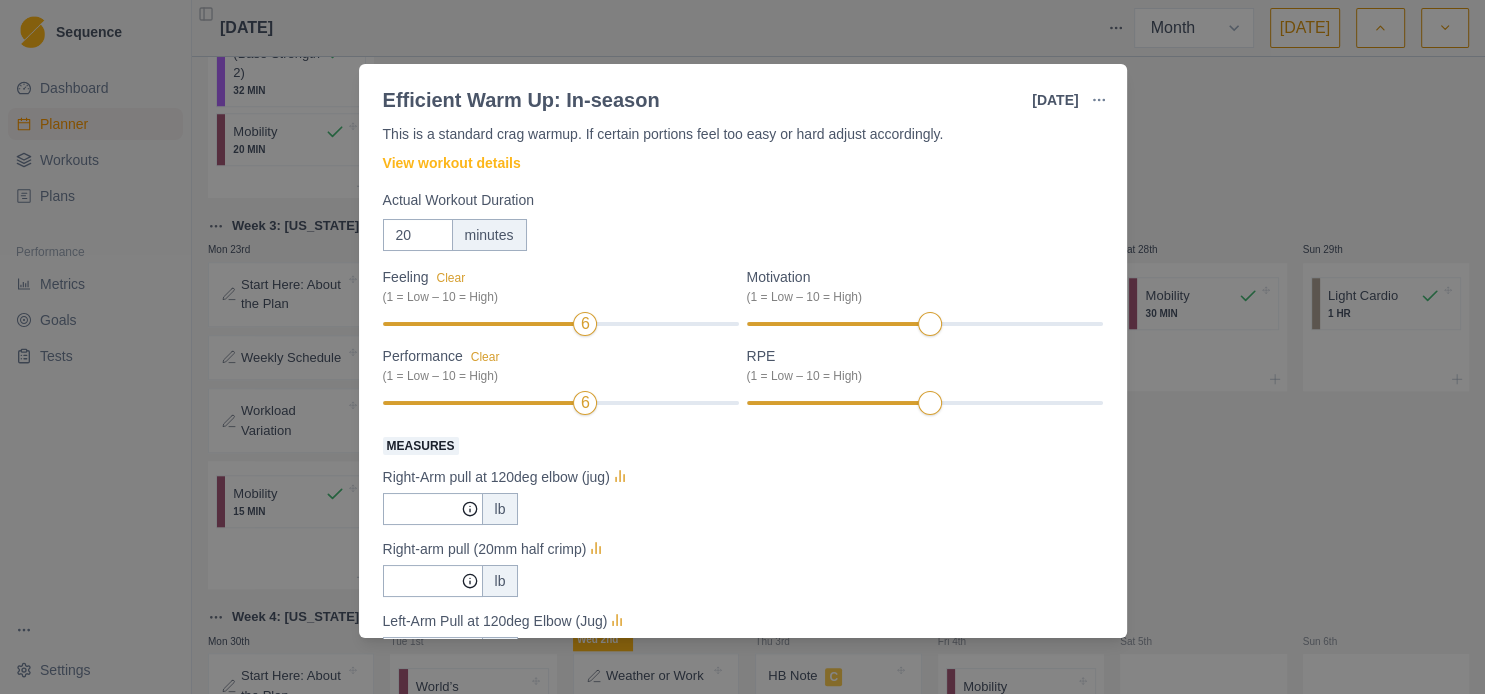 click on "Feeling Clear (1 = Low – 10 = High) 6 Motivation (1 = Low – 10 = High) Performance Clear (1 = Low – 10 = High) 6 RPE (1 = Low – 10 = High)" at bounding box center [743, 342] 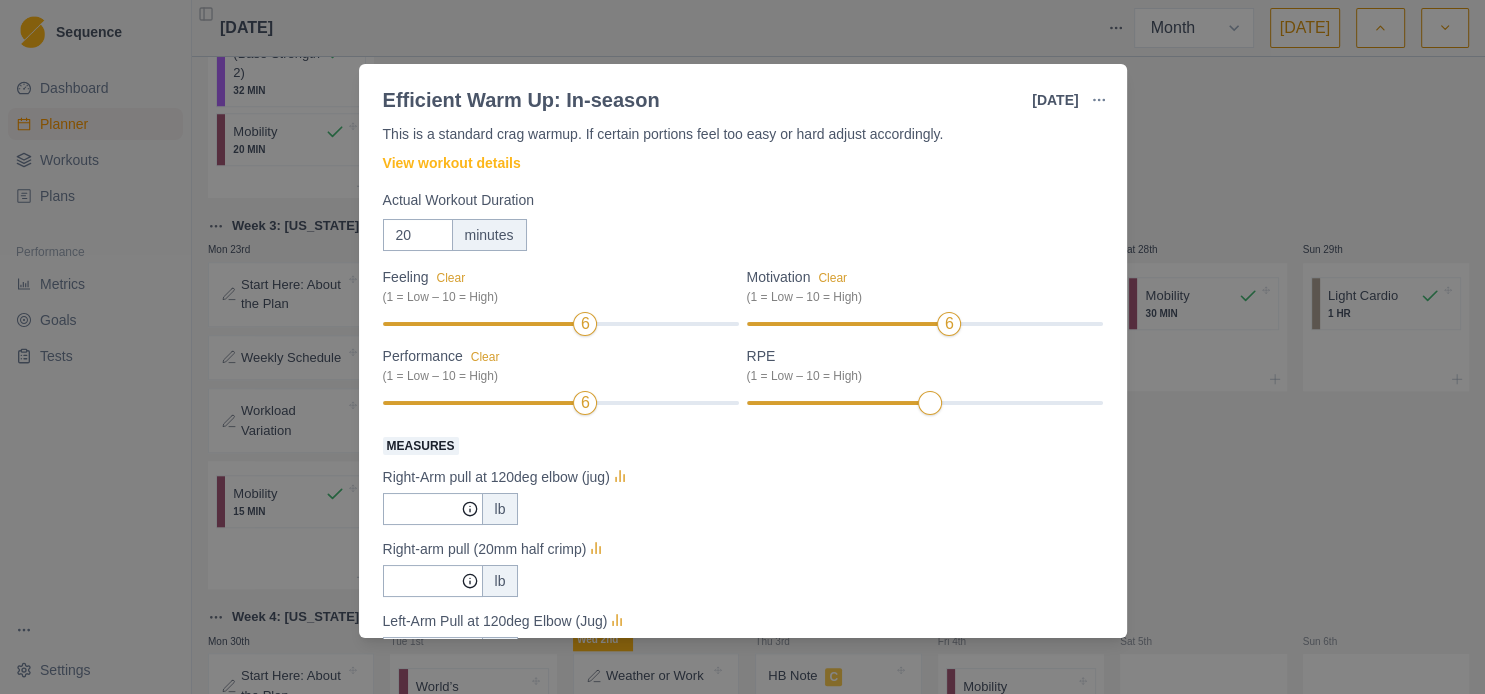 click on "Feeling Clear (1 = Low – 10 = High) 6 Motivation Clear (1 = Low – 10 = High) 6 Performance Clear (1 = Low – 10 = High) 6 RPE (1 = Low – 10 = High)" at bounding box center (743, 342) 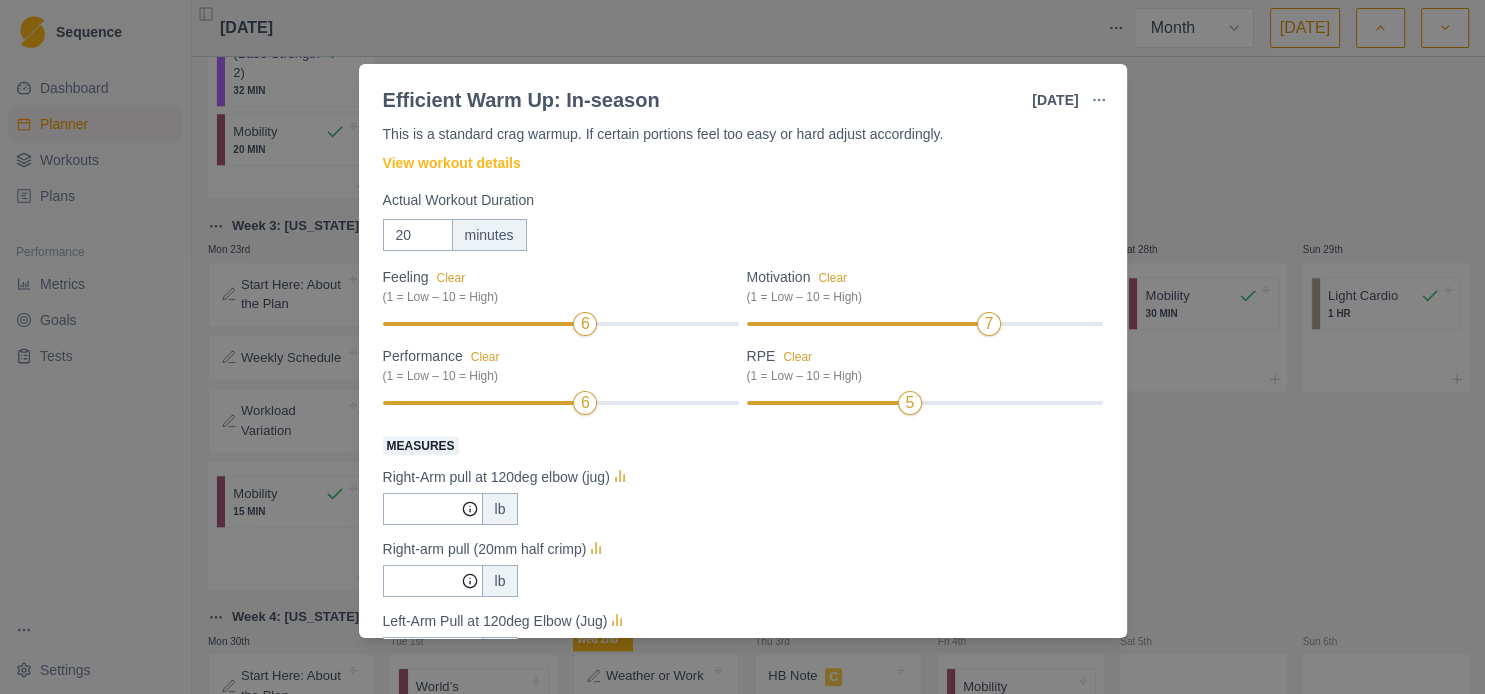 click on "Feeling Clear (1 = Low – 10 = High) 6 Motivation Clear (1 = Low – 10 = High) 7 Performance Clear (1 = Low – 10 = High) 6 RPE Clear (1 = Low – 10 = High) 5" at bounding box center [743, 342] 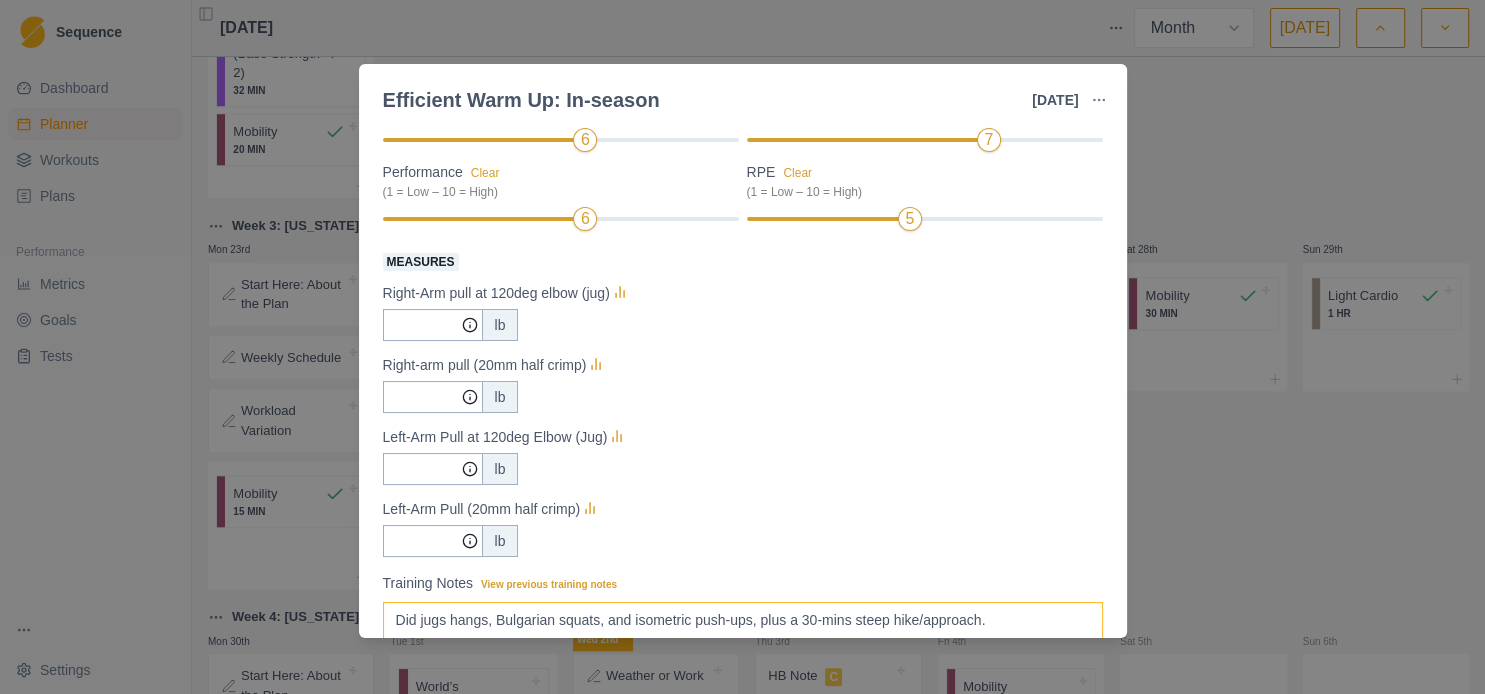 scroll, scrollTop: 418, scrollLeft: 0, axis: vertical 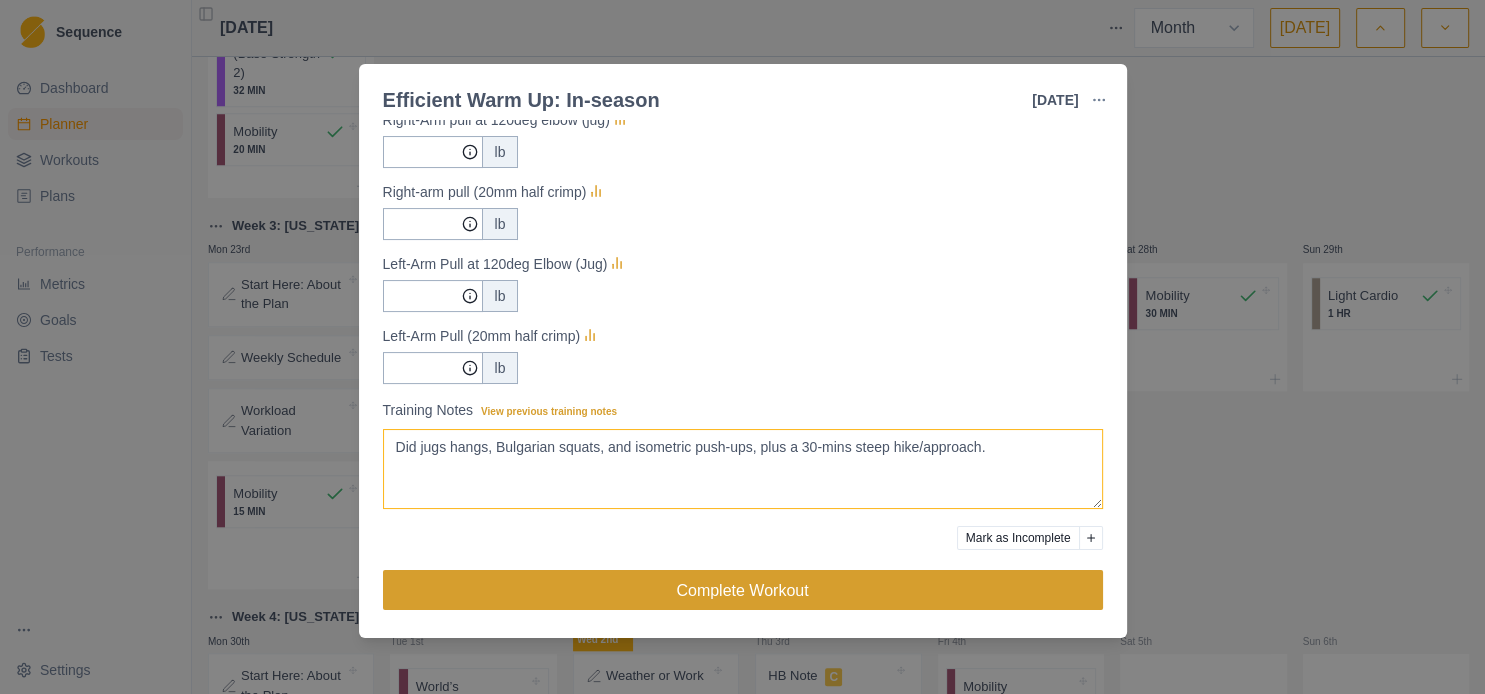 type on "Did jugs hangs, Bulgarian squats, and isometric push-ups, plus a 30-mins steep hike/approach." 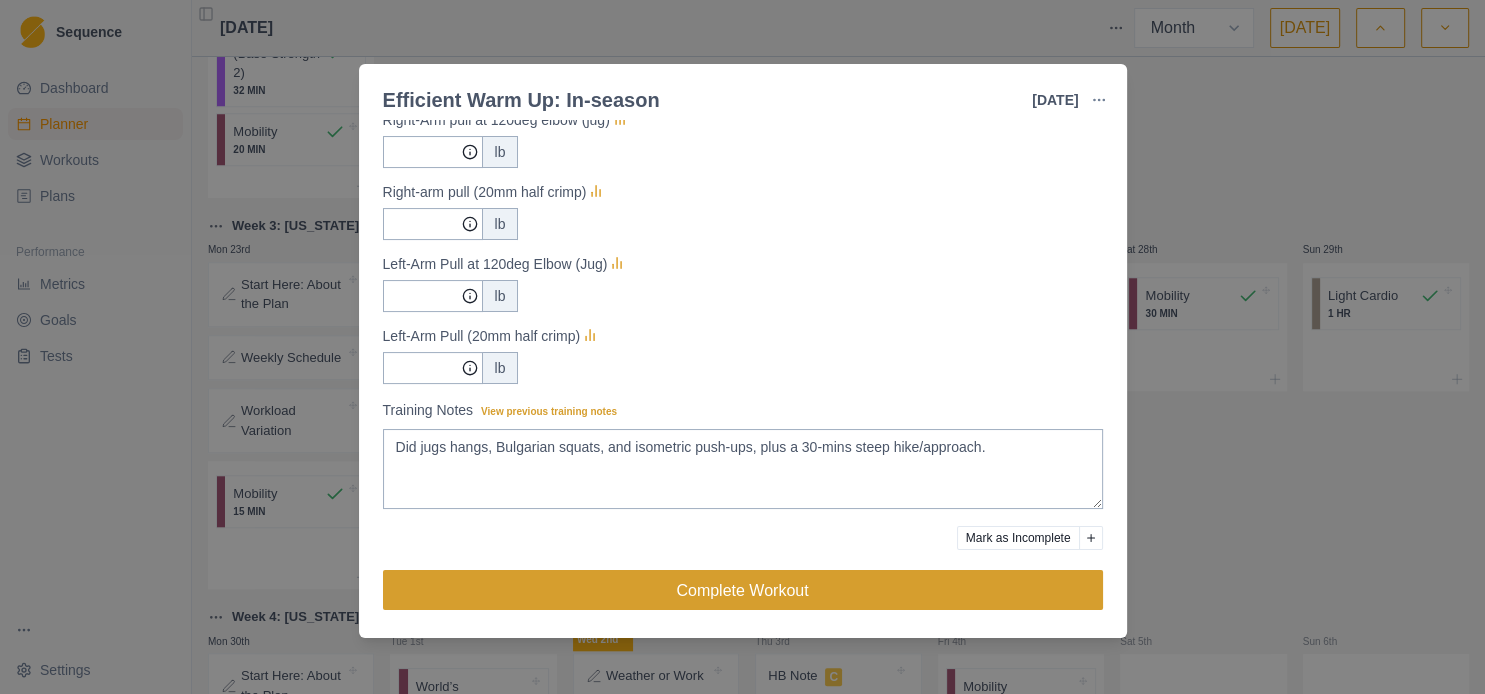 click on "Complete Workout" at bounding box center [743, 590] 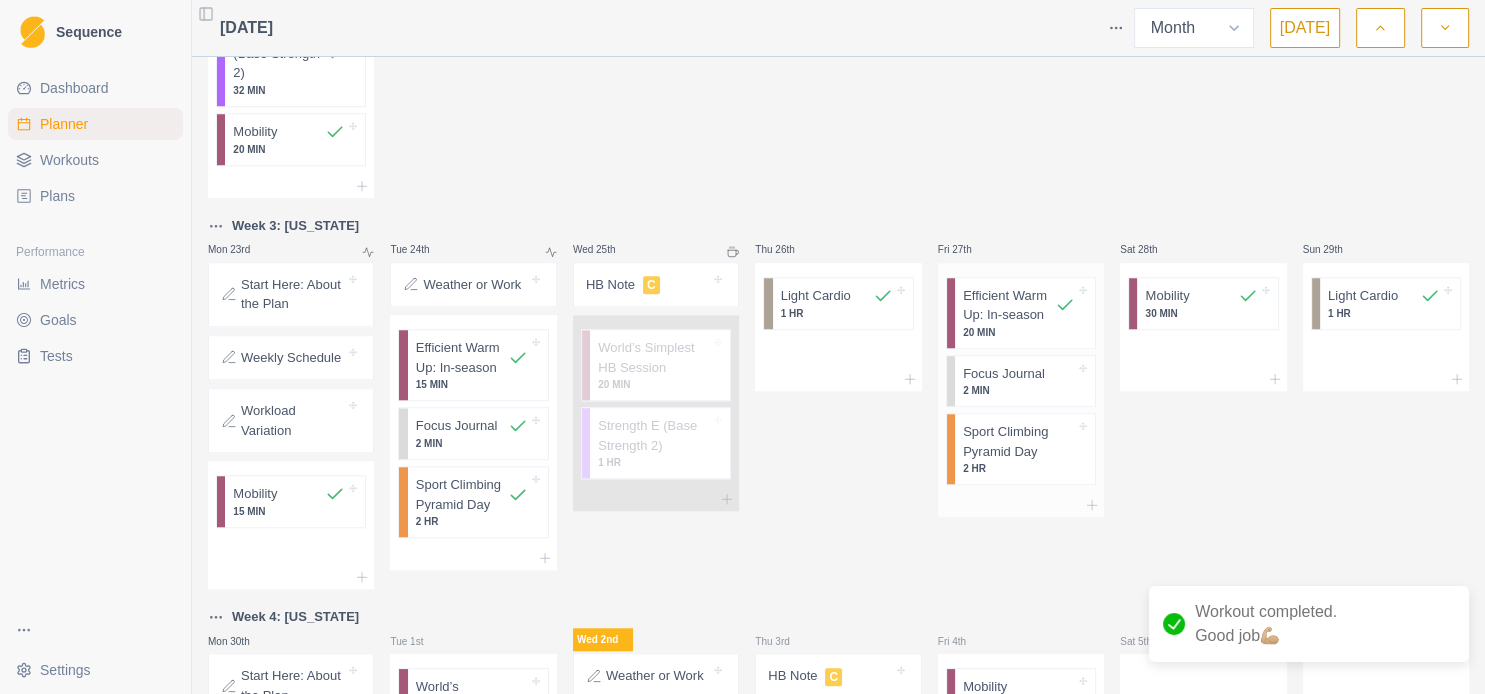 click on "Sport Climbing Pyramid Day" at bounding box center [1019, 441] 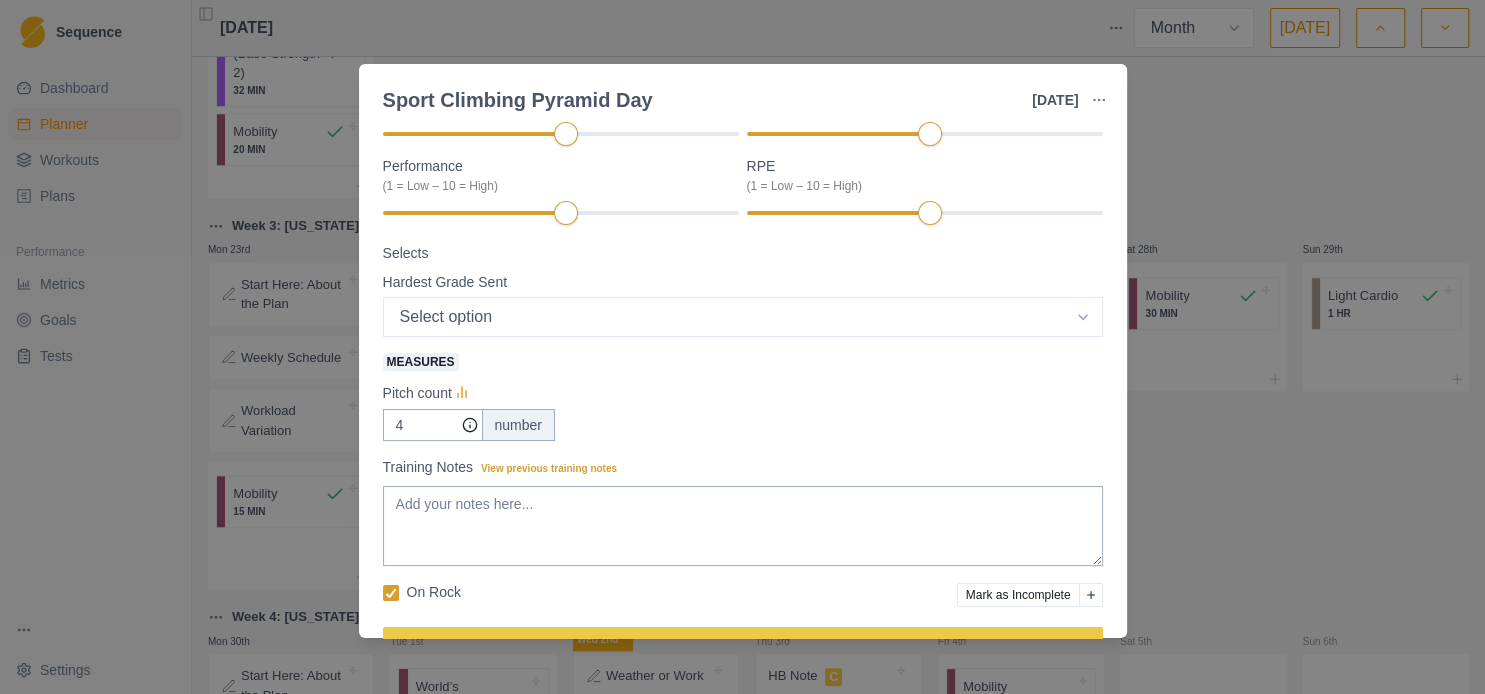 scroll, scrollTop: 248, scrollLeft: 0, axis: vertical 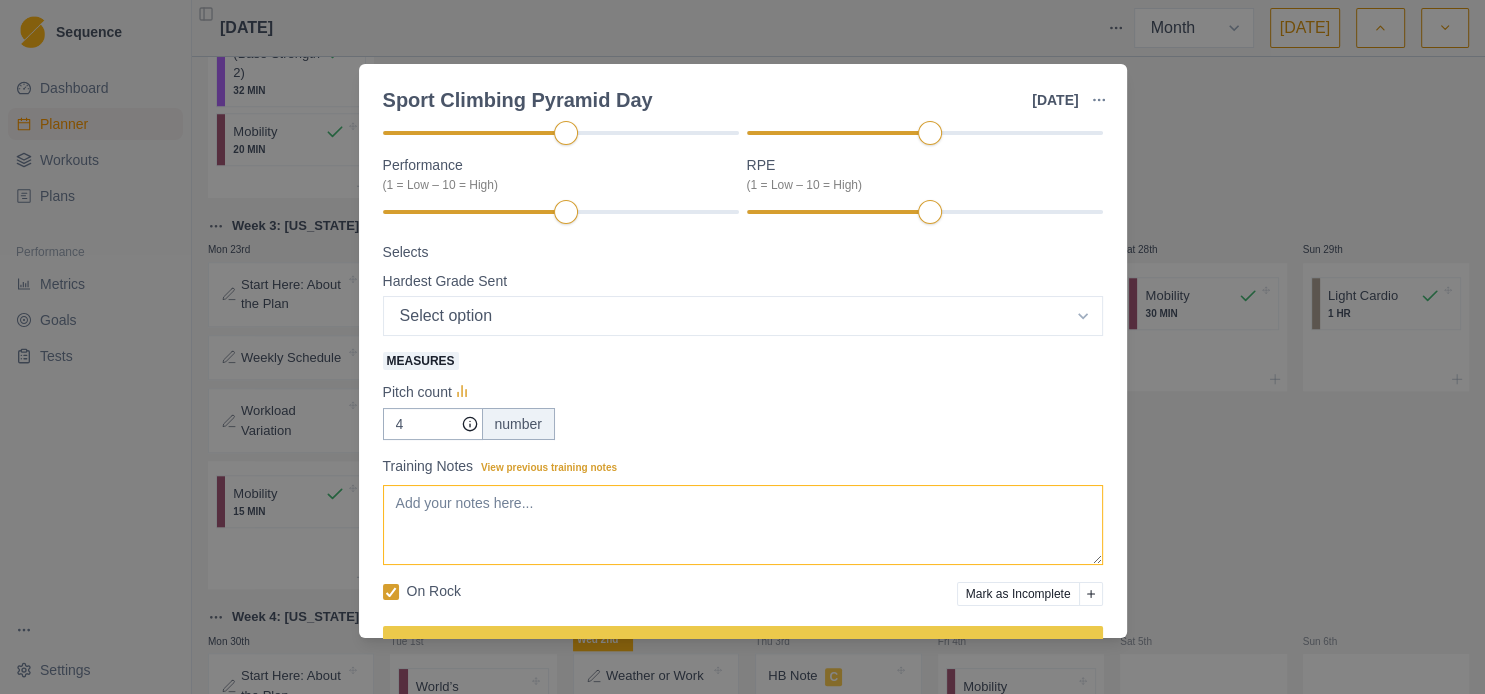 click on "Training Notes View previous training notes" at bounding box center (743, 525) 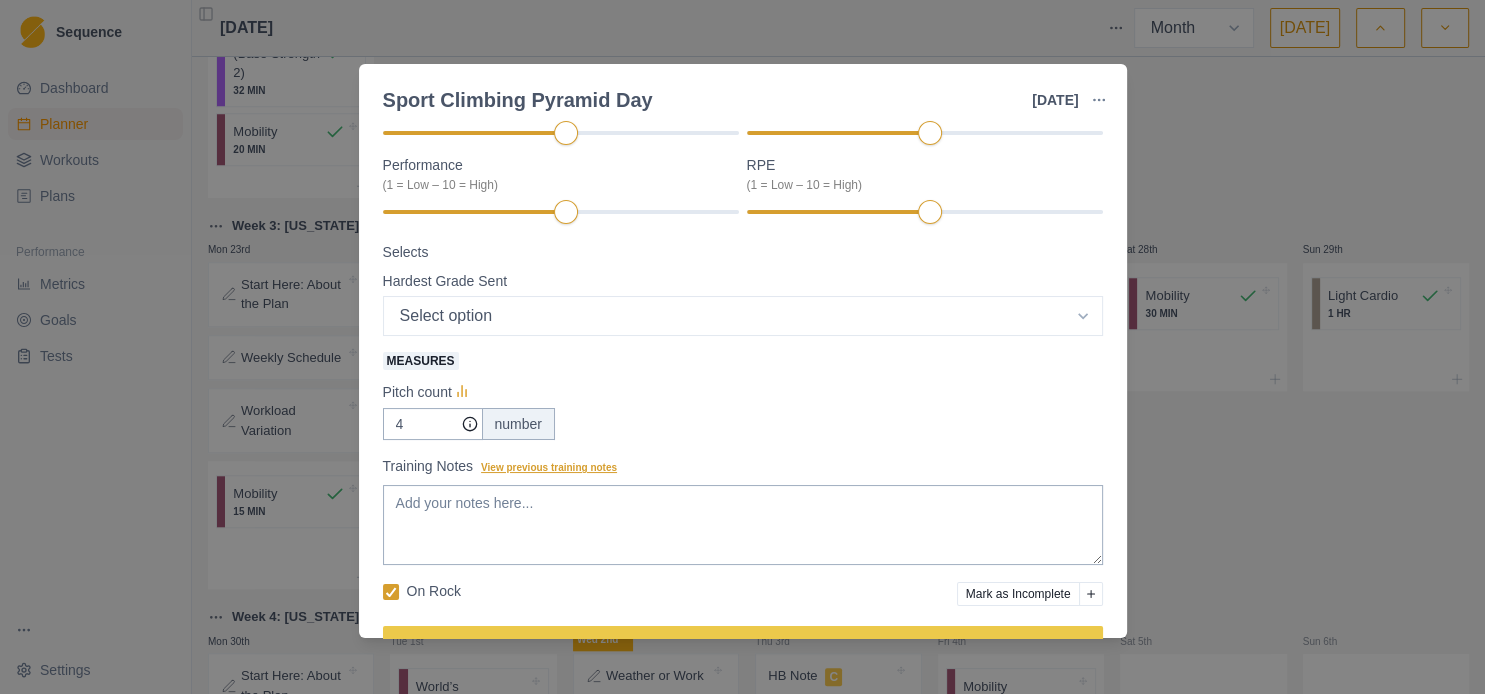 click on "View previous training notes" at bounding box center (549, 467) 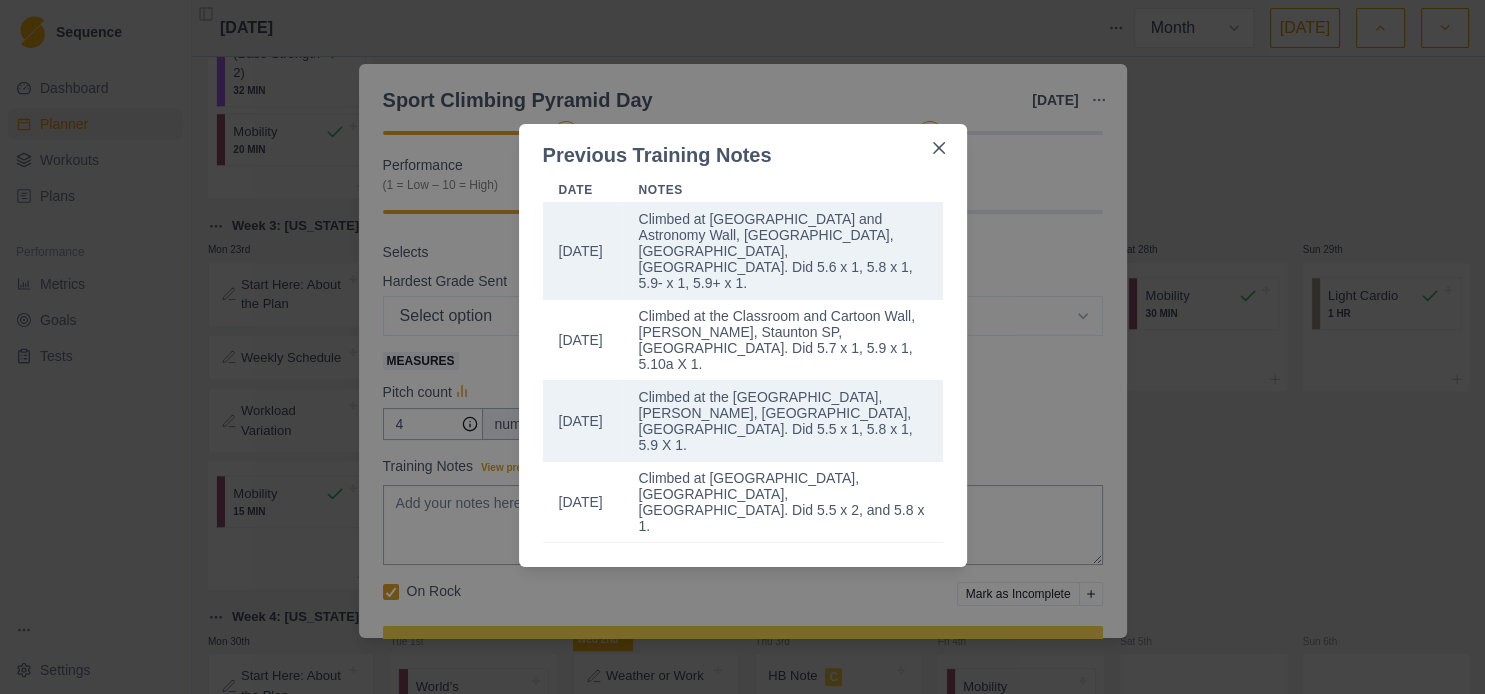click on "Climbed at [GEOGRAPHIC_DATA] and Astronomy Wall, [GEOGRAPHIC_DATA], [GEOGRAPHIC_DATA], [GEOGRAPHIC_DATA]. Did 5.6 x 1, 5.8 x 1, 5.9- x 1, 5.9+ x 1." at bounding box center (783, 251) 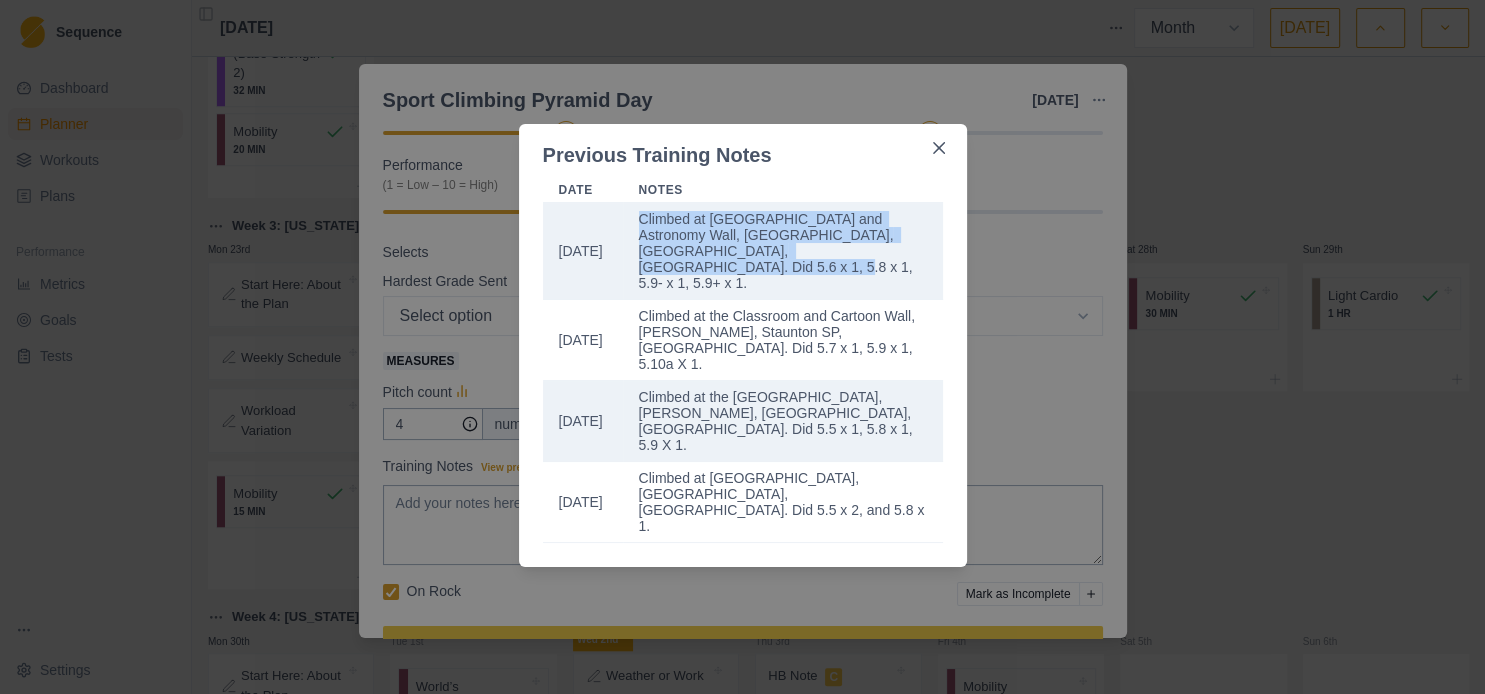 drag, startPoint x: 640, startPoint y: 219, endPoint x: 860, endPoint y: 250, distance: 222.17336 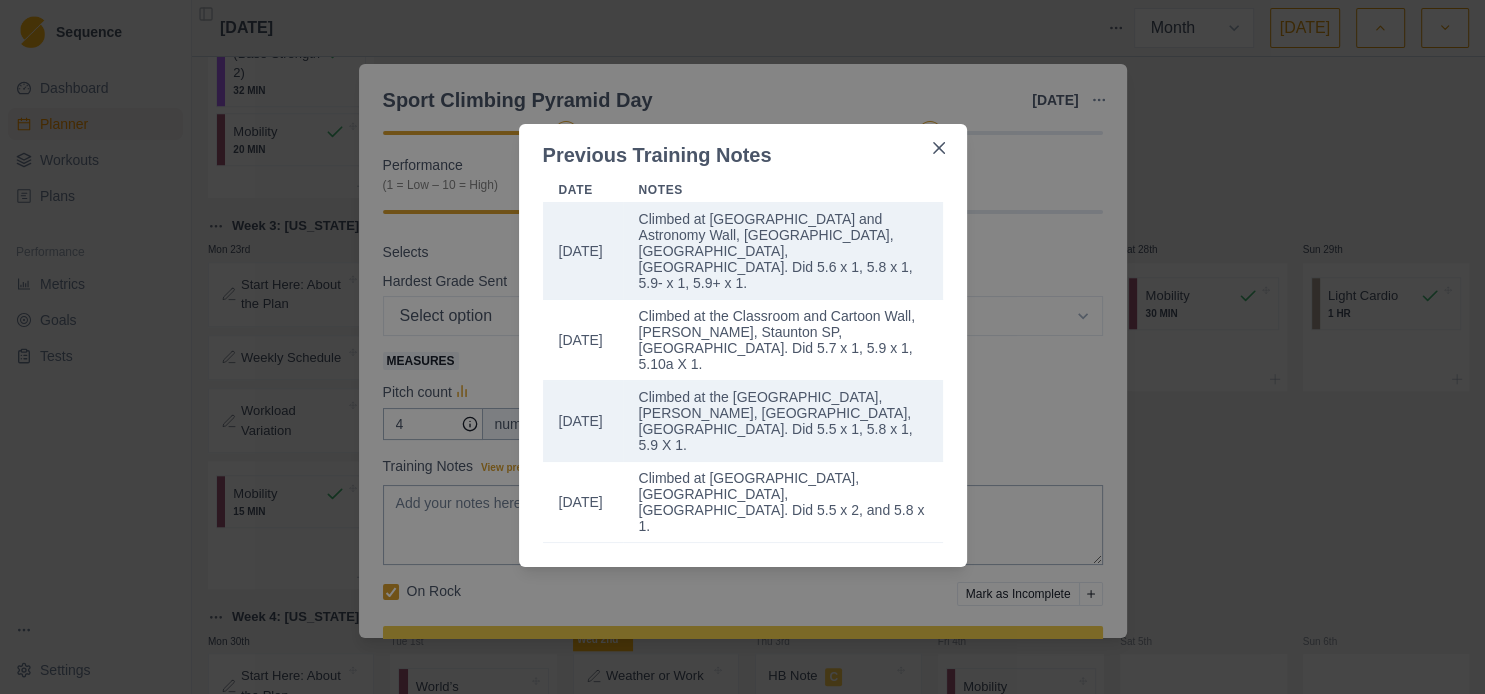 click on "Previous Training Notes Date Notes [DATE] Climbed at [GEOGRAPHIC_DATA] and Astronomy Wall, [GEOGRAPHIC_DATA], [GEOGRAPHIC_DATA], [GEOGRAPHIC_DATA]. Did 5.6 x 1, 5.8 x 1, 5.9- x 1, 5.9+ x [DATE] Climbed at the Classroom and Cartoon Wall, [PERSON_NAME], [GEOGRAPHIC_DATA] SP, [GEOGRAPHIC_DATA]. Did 5.7 x 1, 5.9 x 1, 5.10a X [DATE] Climbed at the [GEOGRAPHIC_DATA], [PERSON_NAME], [GEOGRAPHIC_DATA] [GEOGRAPHIC_DATA], [GEOGRAPHIC_DATA]. Did 5.5 x 1, 5.8 x 1, 5.9 X [DATE] Climbed at [GEOGRAPHIC_DATA], [GEOGRAPHIC_DATA], [GEOGRAPHIC_DATA]. Did 5.5 x 2, and 5.8 x 1." at bounding box center [742, 347] 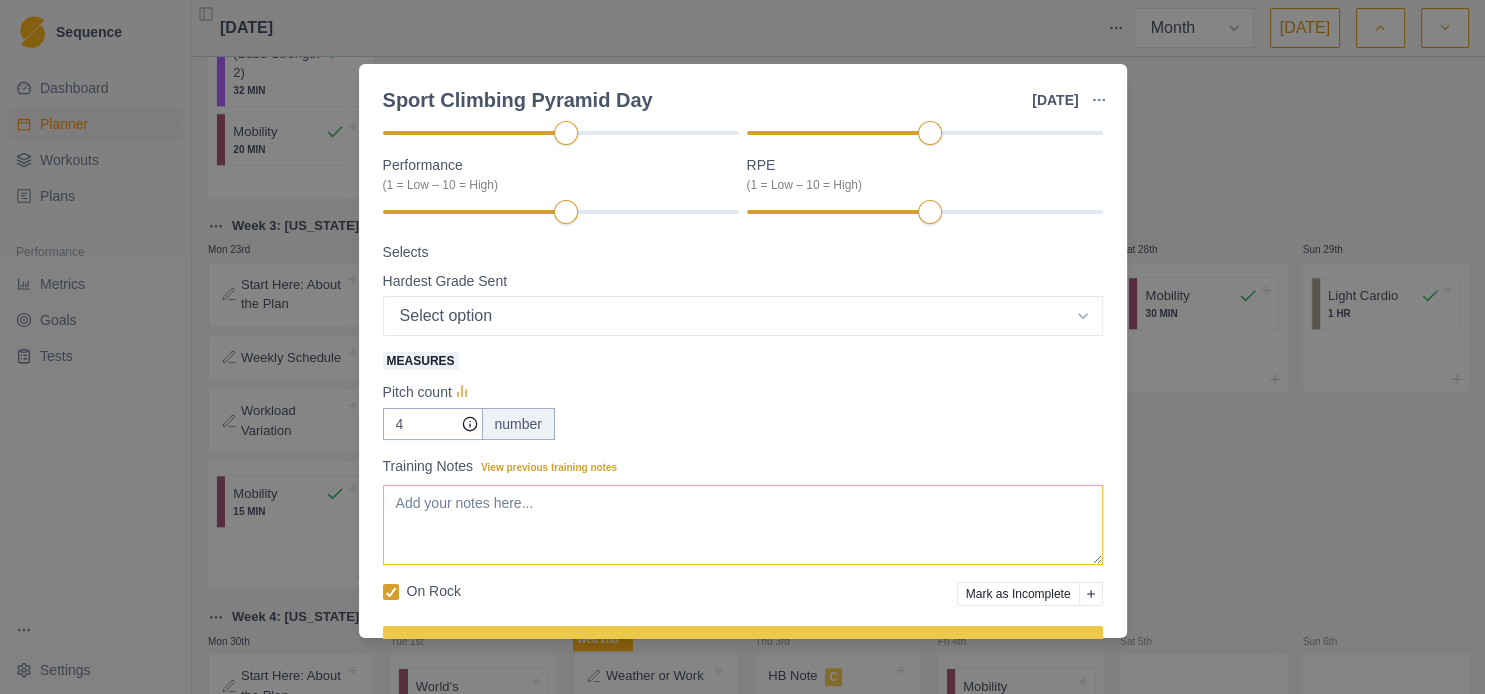 click on "Training Notes View previous training notes" at bounding box center (743, 525) 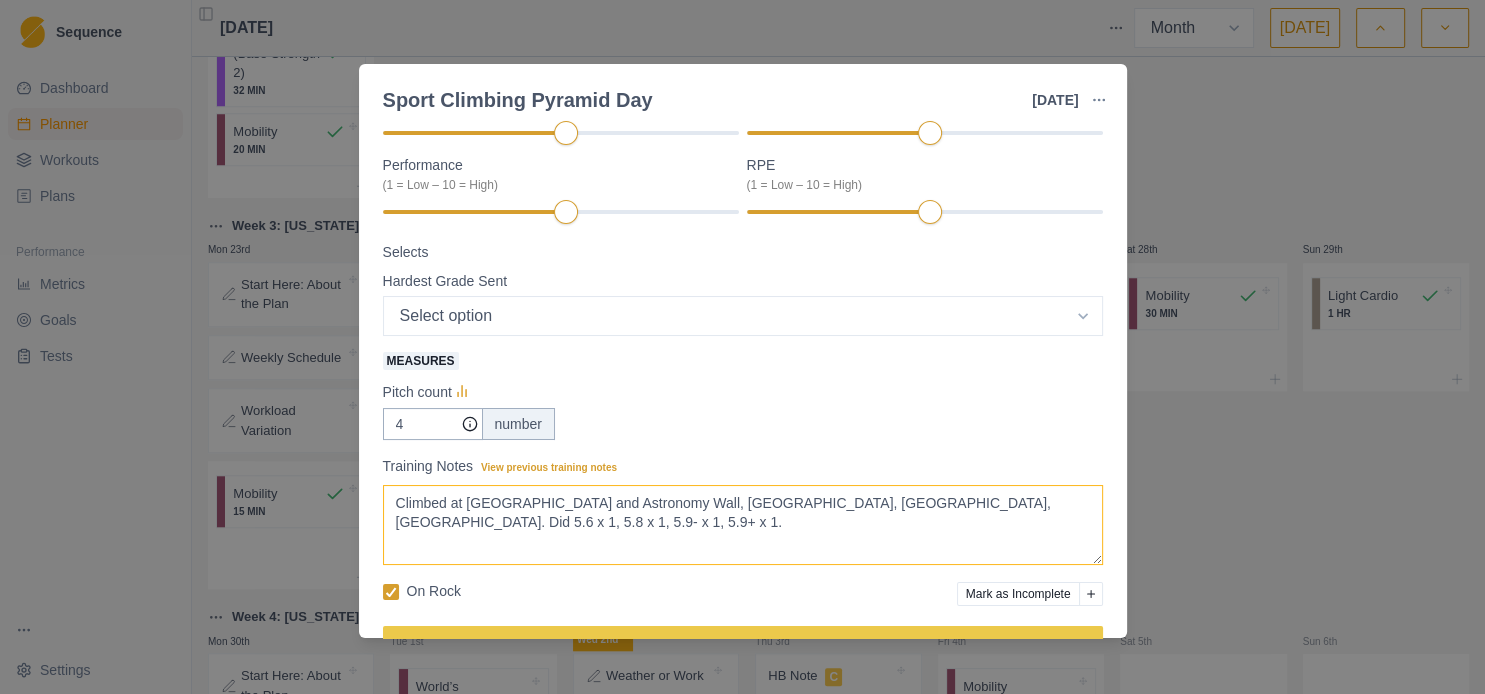 click on "Climbed at [GEOGRAPHIC_DATA] and Astronomy Wall, [GEOGRAPHIC_DATA], [GEOGRAPHIC_DATA], [GEOGRAPHIC_DATA]. Did 5.6 x 1, 5.8 x 1, 5.9- x 1, 5.9+ x 1." at bounding box center [743, 525] 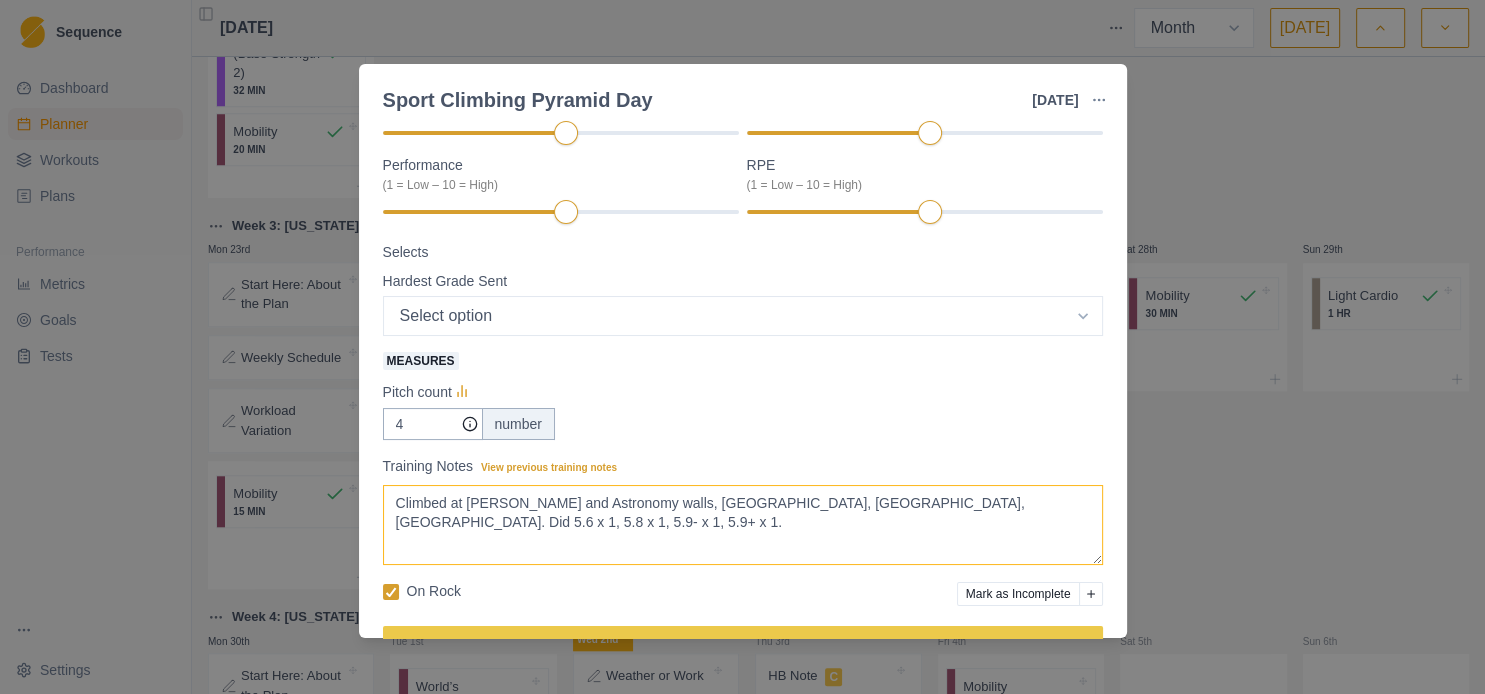 click on "Climbed at [PERSON_NAME] and Astronomy walls, [GEOGRAPHIC_DATA], [GEOGRAPHIC_DATA], [GEOGRAPHIC_DATA]. Did 5.6 x 1, 5.8 x 1, 5.9- x 1, 5.9+ x 1." at bounding box center [743, 525] 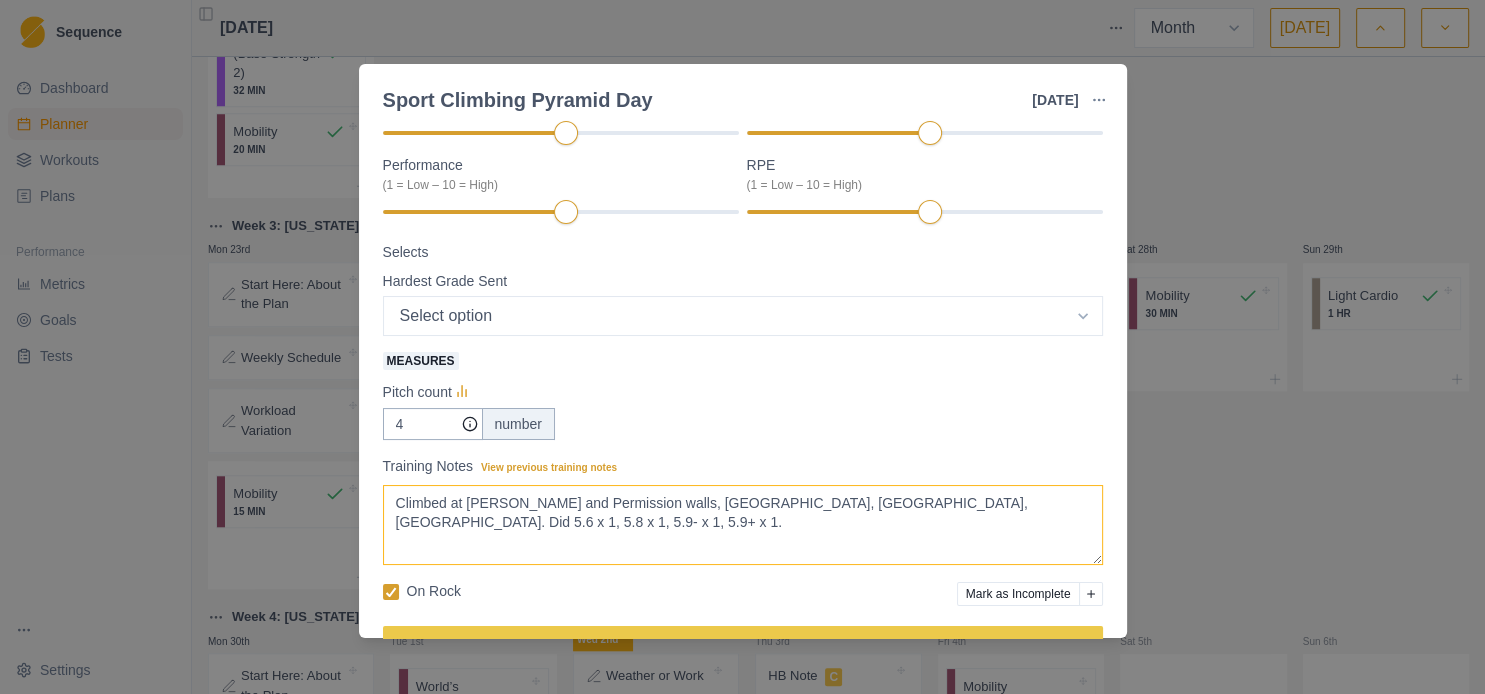 click on "Climbed at [PERSON_NAME] and Permission walls, [GEOGRAPHIC_DATA], [GEOGRAPHIC_DATA], [GEOGRAPHIC_DATA]. Did 5.6 x 1, 5.8 x 1, 5.9- x 1, 5.9+ x 1." at bounding box center [743, 525] 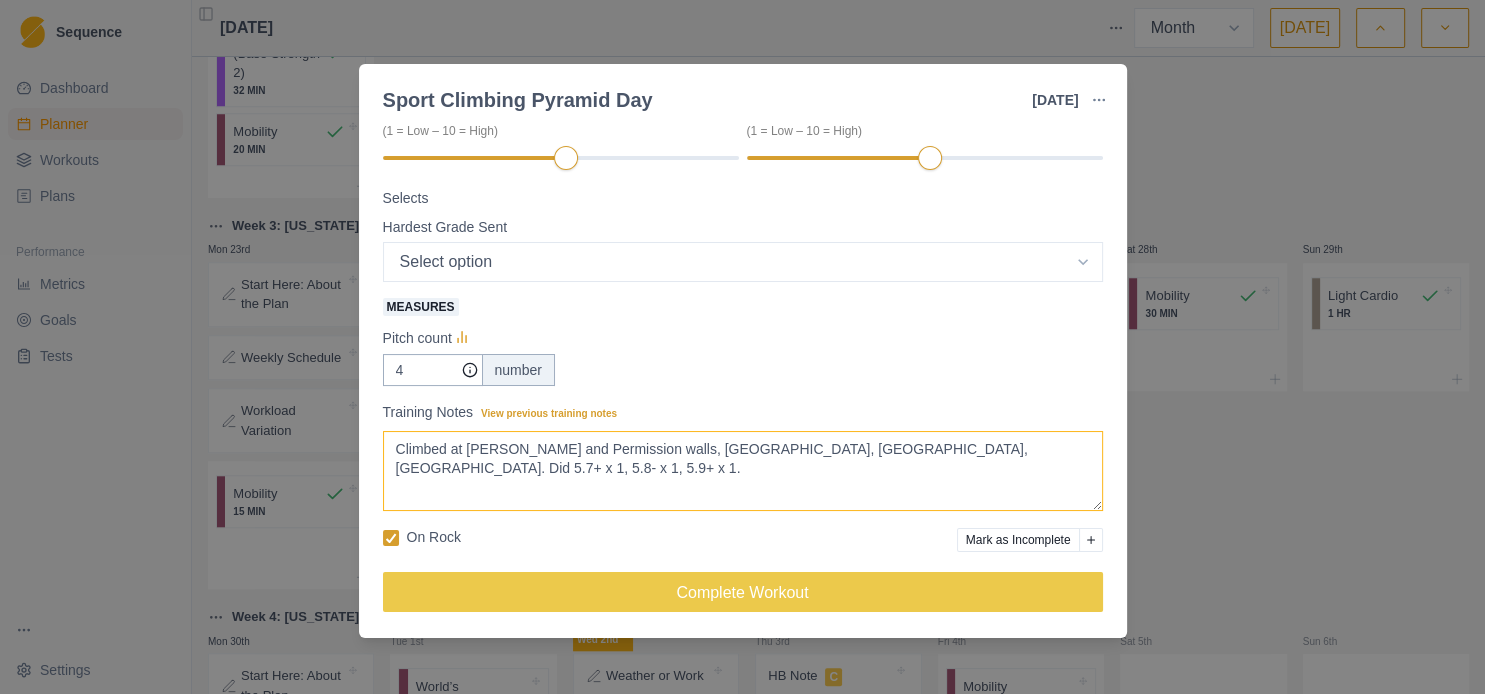 scroll, scrollTop: 304, scrollLeft: 0, axis: vertical 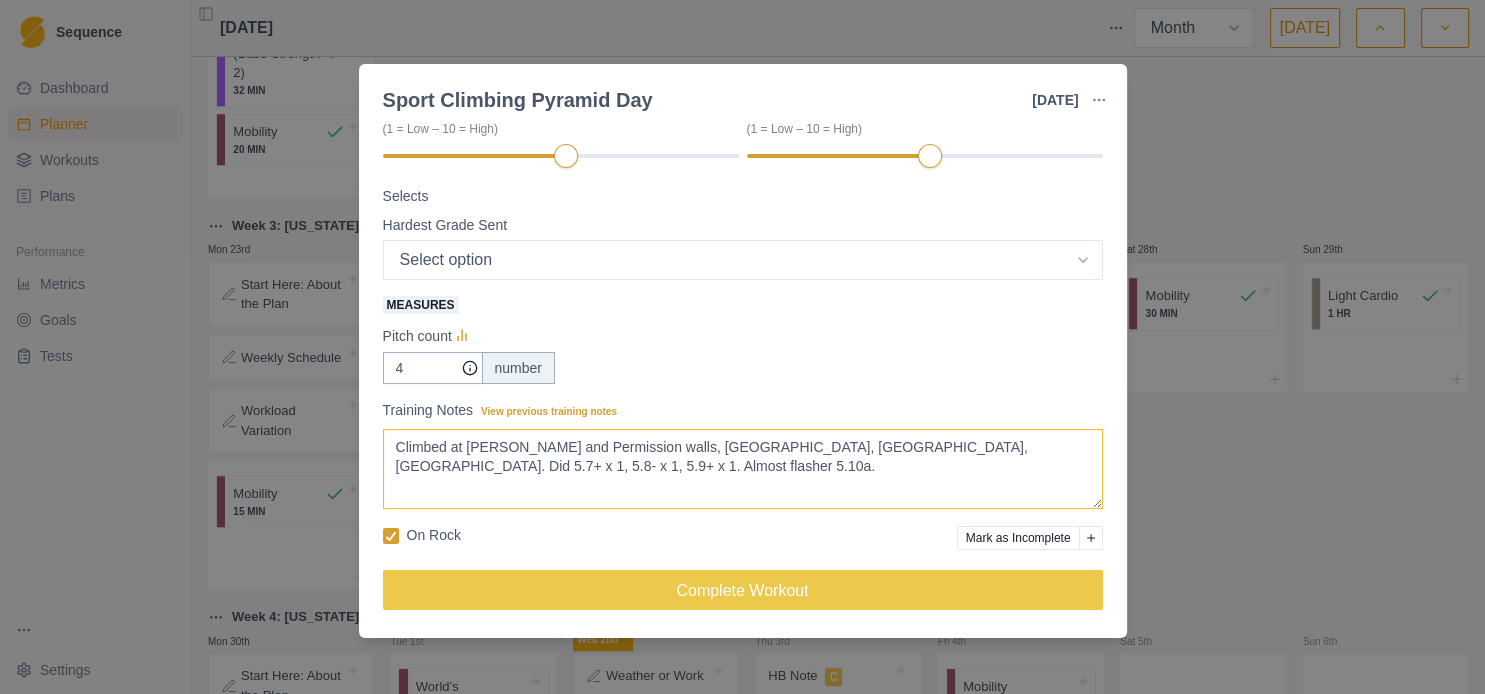 click on "Climbed at [PERSON_NAME] and Permission walls, [GEOGRAPHIC_DATA], [GEOGRAPHIC_DATA], [GEOGRAPHIC_DATA]. Did 5.7+ x 1, 5.8- x 1, 5.9+ x 1. Almost flasher 5.10a." at bounding box center (743, 469) 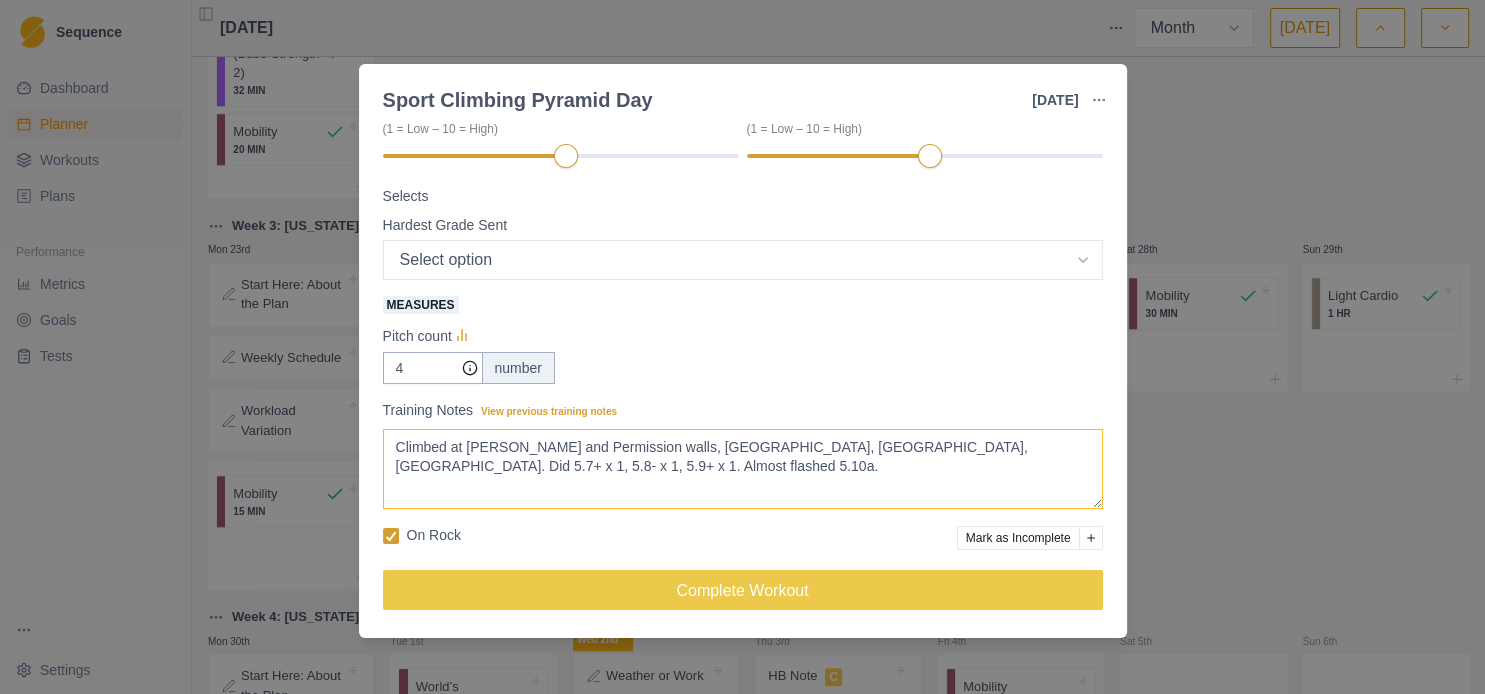 scroll, scrollTop: 215, scrollLeft: 0, axis: vertical 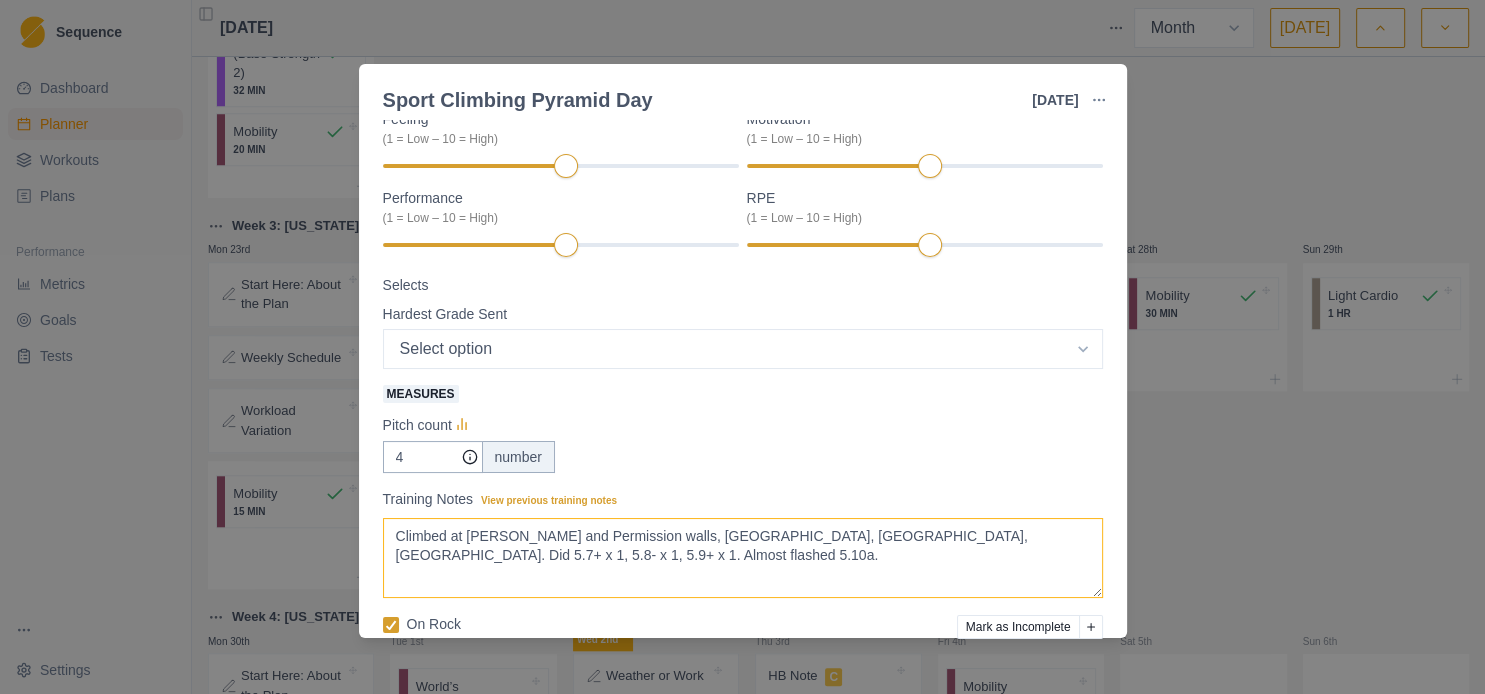 type on "Climbed at [PERSON_NAME] and Permission walls, [GEOGRAPHIC_DATA], [GEOGRAPHIC_DATA], [GEOGRAPHIC_DATA]. Did 5.7+ x 1, 5.8- x 1, 5.9+ x 1. Almost flashed 5.10a." 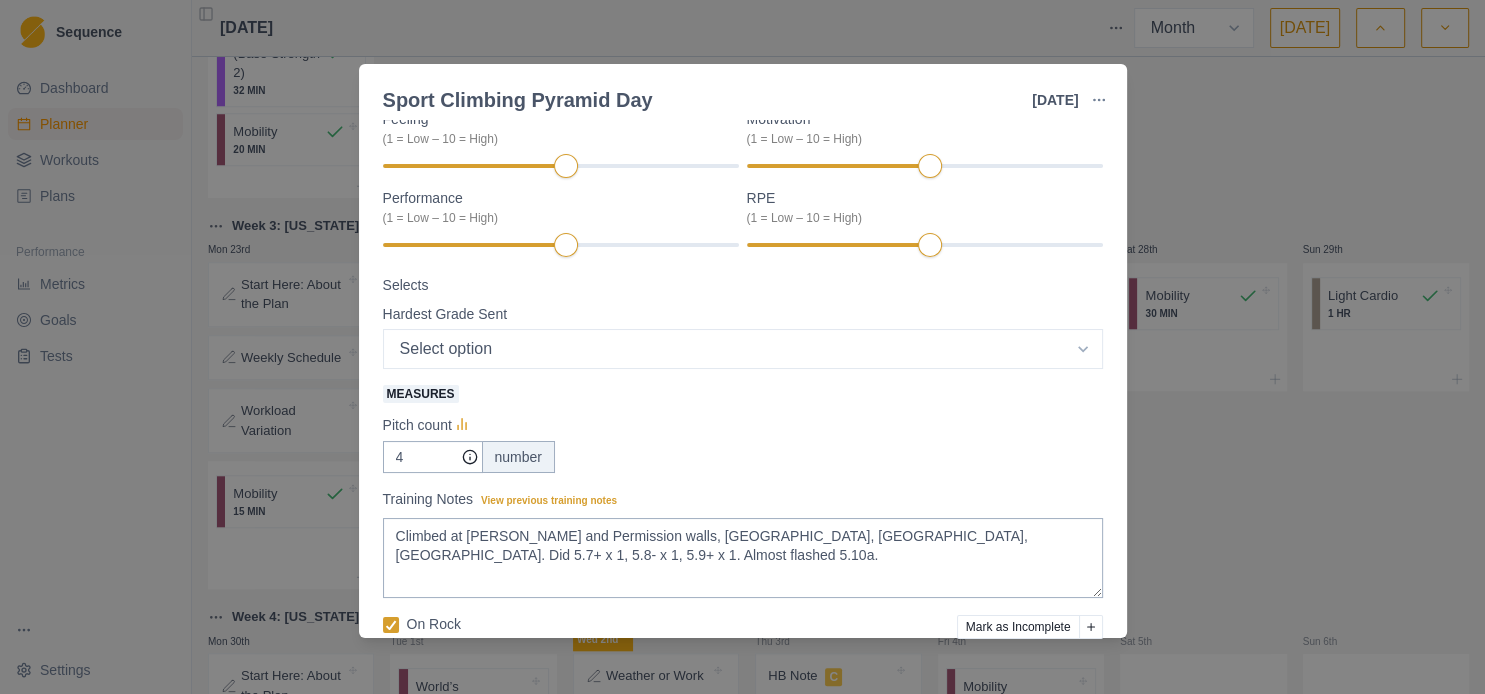 click on "Hardest Grade Sent Select option 5.4 5.5 5.6 5.7 5.8 5.9 5.10a 5.10b 5.10c 5.10d 5.11a 5.11b 5.11c 5.11d 5.12a 5.12b 5.12c 5.12d 5.13a 5.13b 5.13c 5.13d 5.14a 5.14b 5.14c 5.14d 5.15a 5.15b 5.15c 5.15d" at bounding box center [743, 336] 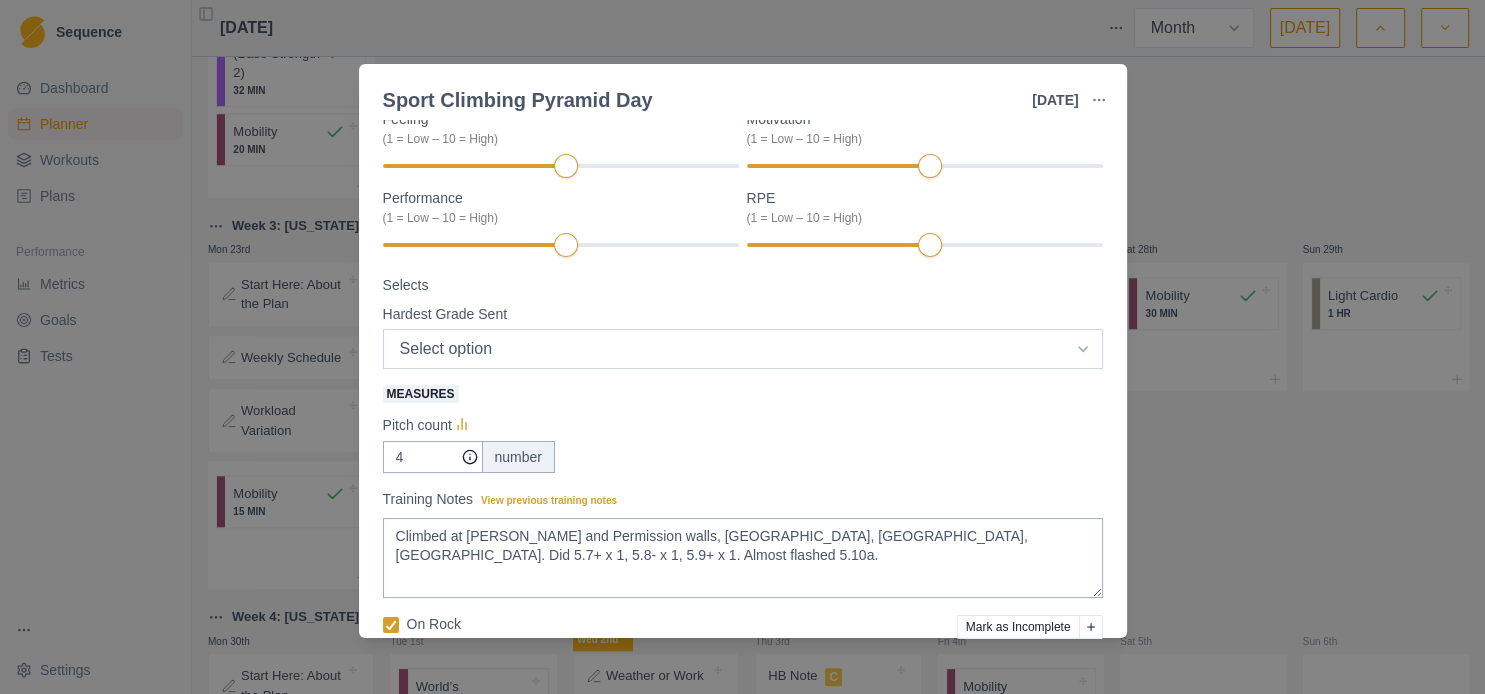 click on "Select option 5.4 5.5 5.6 5.7 5.8 5.9 5.10a 5.10b 5.10c 5.10d 5.11a 5.11b 5.11c 5.11d 5.12a 5.12b 5.12c 5.12d 5.13a 5.13b 5.13c 5.13d 5.14a 5.14b 5.14c 5.14d 5.15a 5.15b 5.15c 5.15d" at bounding box center [743, 349] 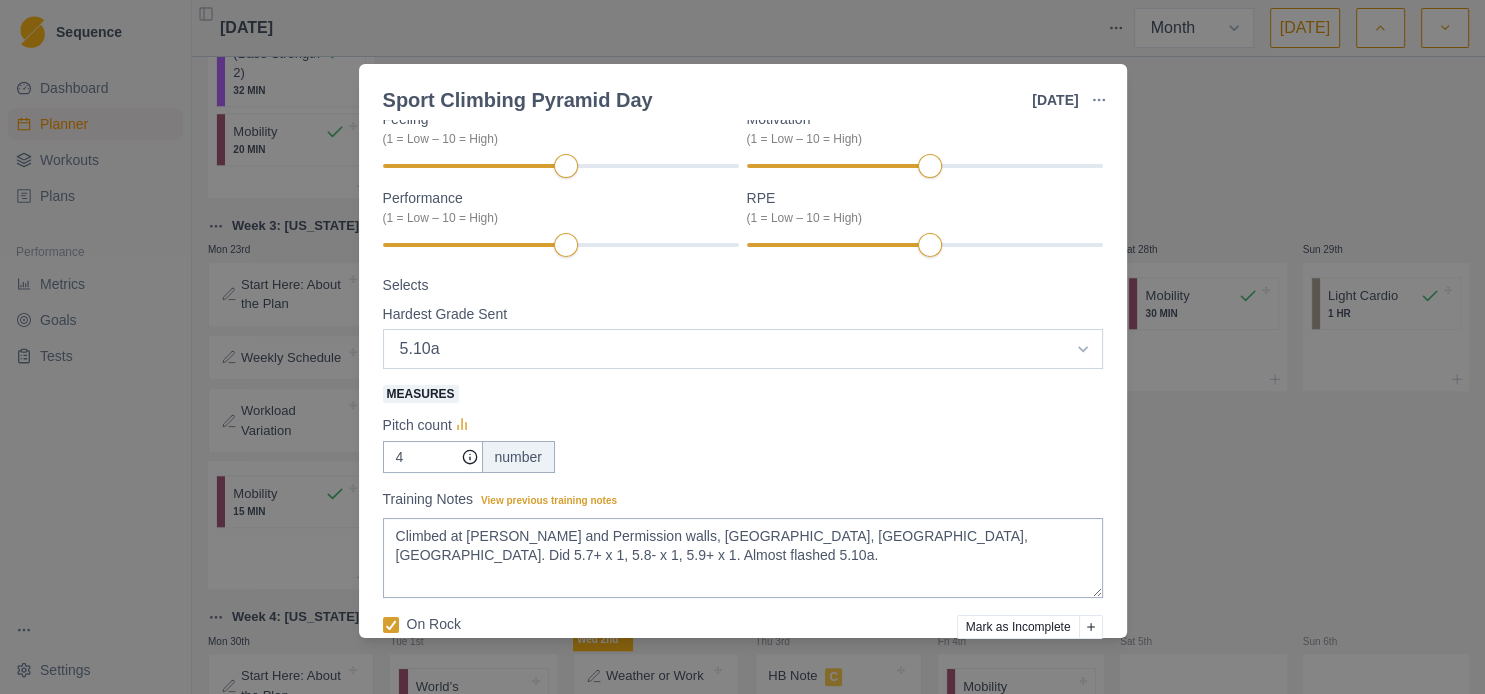 click on "5.10a" at bounding box center [0, 0] 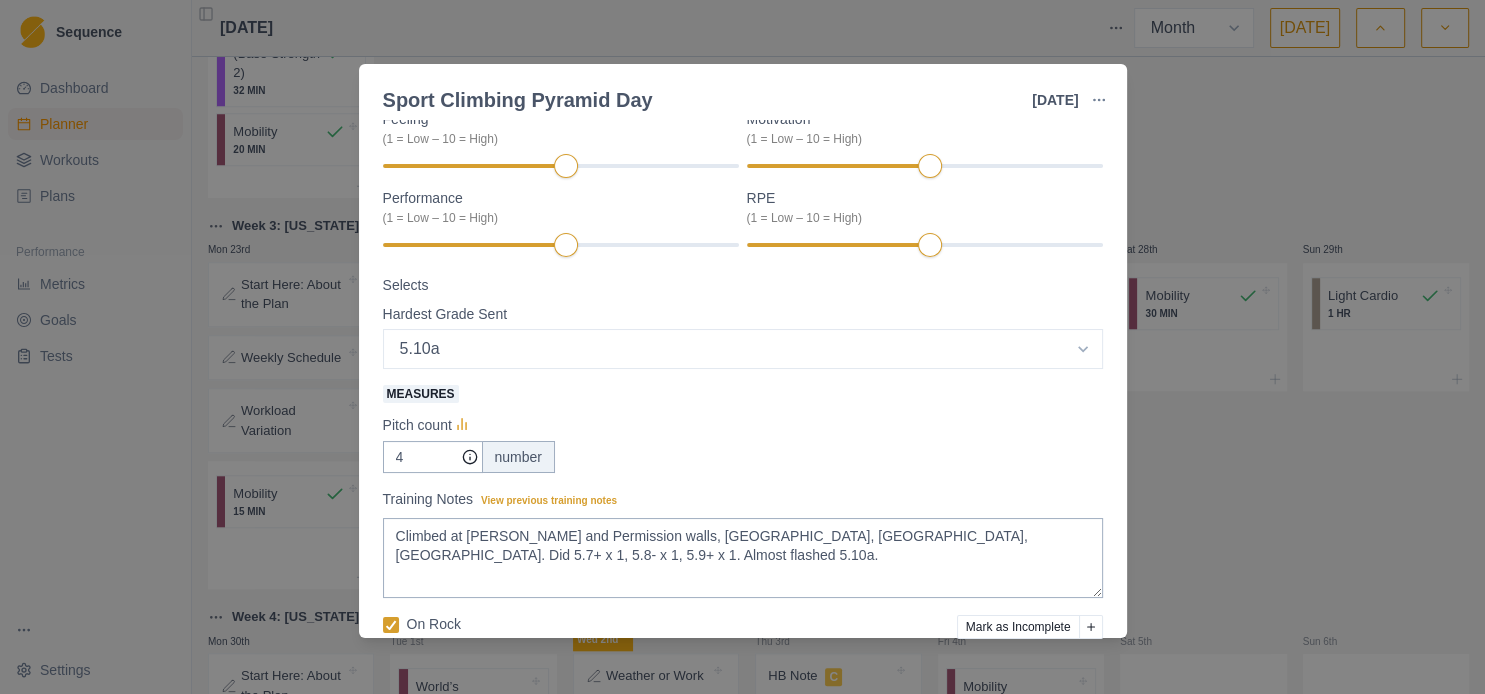 drag, startPoint x: 554, startPoint y: 158, endPoint x: 573, endPoint y: 170, distance: 22.472204 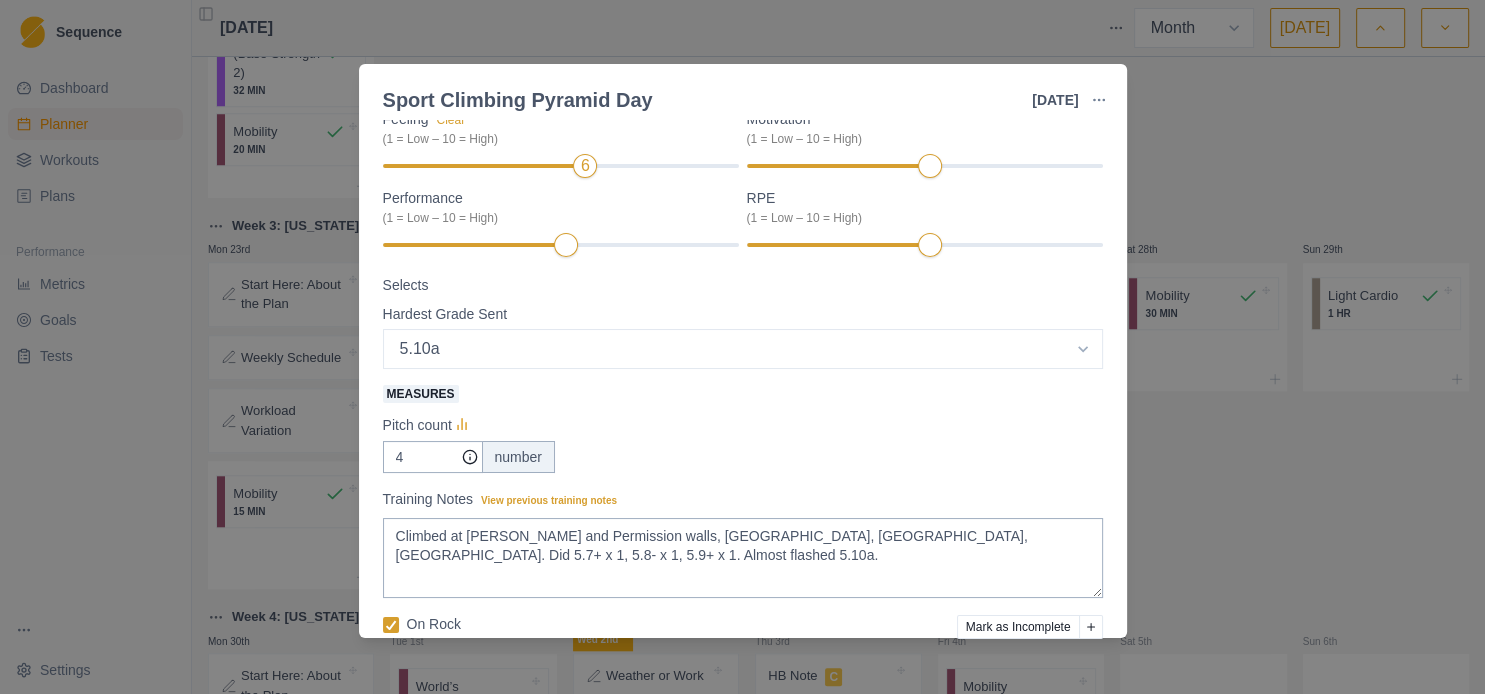 click on "Feeling Clear (1 = Low – 10 = High) 6 Motivation (1 = Low – 10 = High) Performance (1 = Low – 10 = High) RPE (1 = Low – 10 = High)" at bounding box center [743, 184] 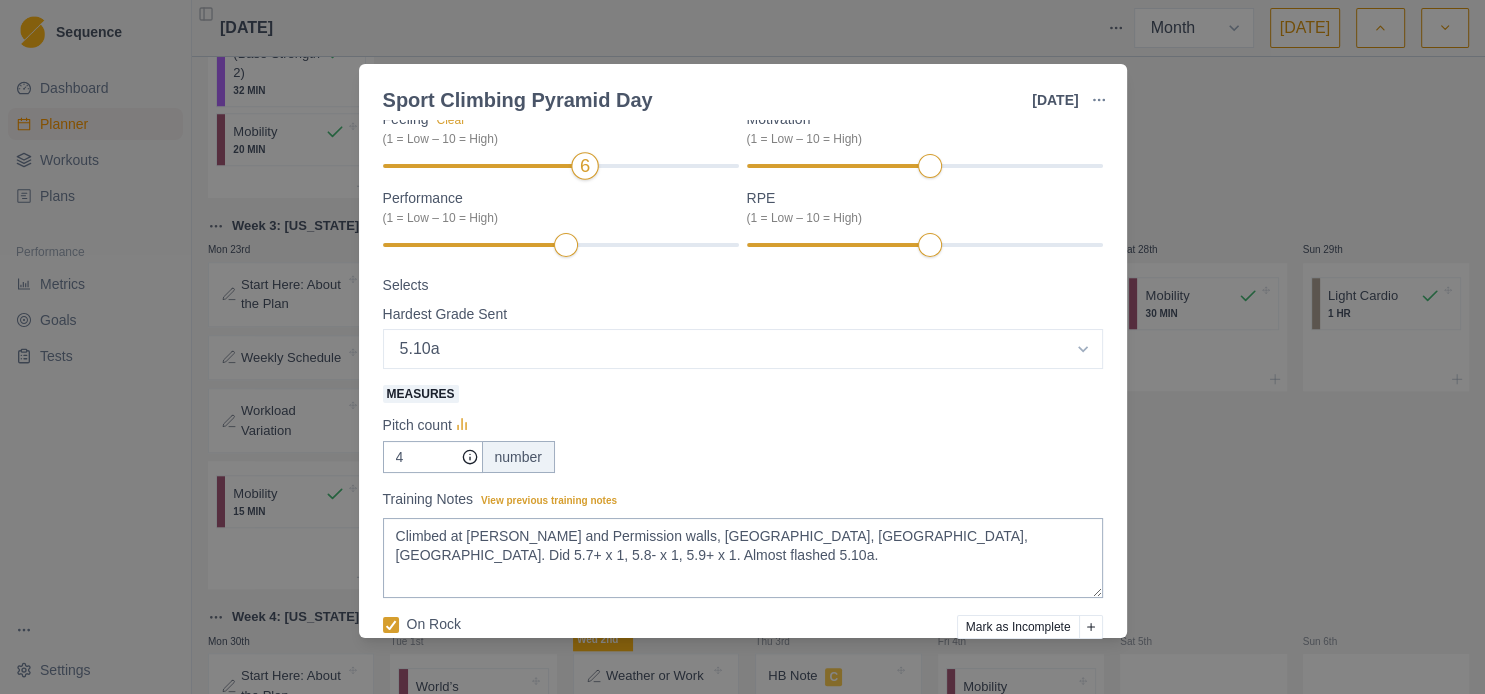 click on "6" at bounding box center [585, 166] 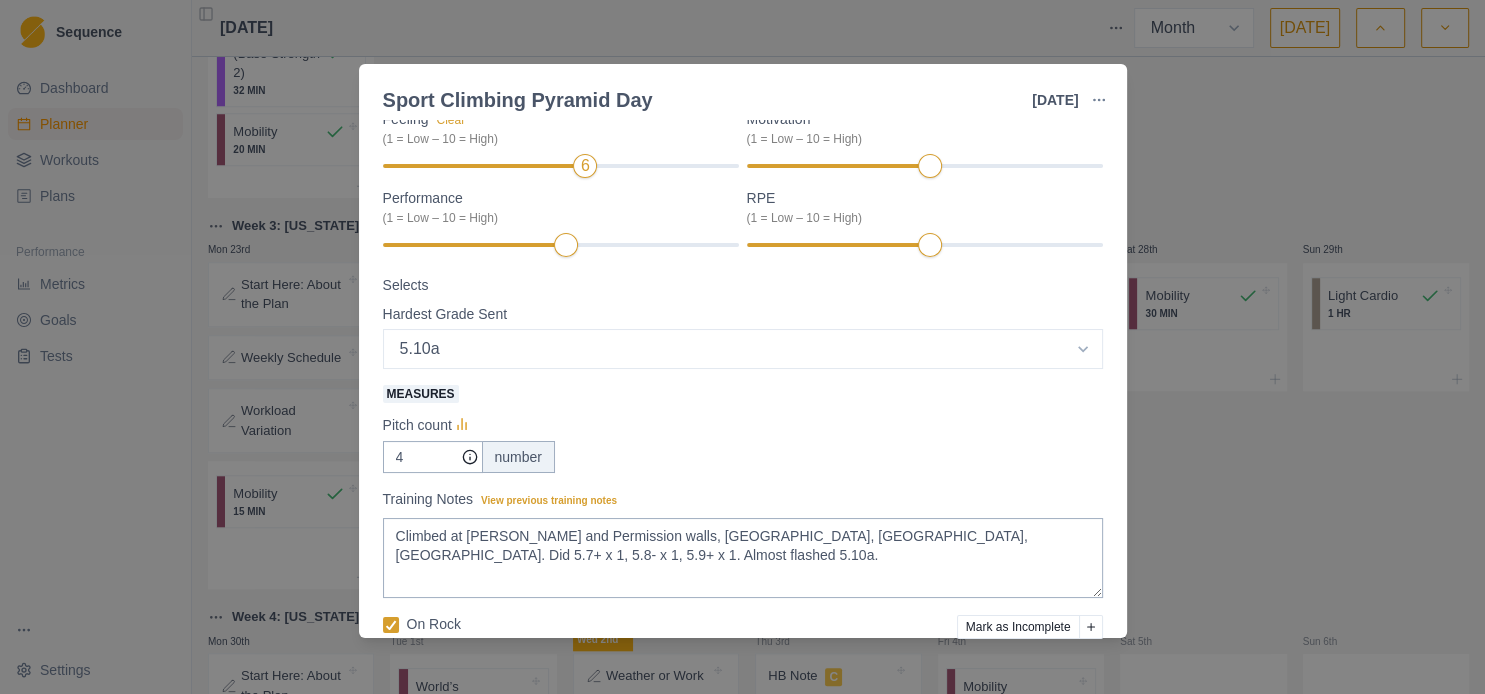 click on "Feeling Clear (1 = Low – 10 = High) 6 Motivation (1 = Low – 10 = High) Performance (1 = Low – 10 = High) RPE (1 = Low – 10 = High)" at bounding box center (743, 184) 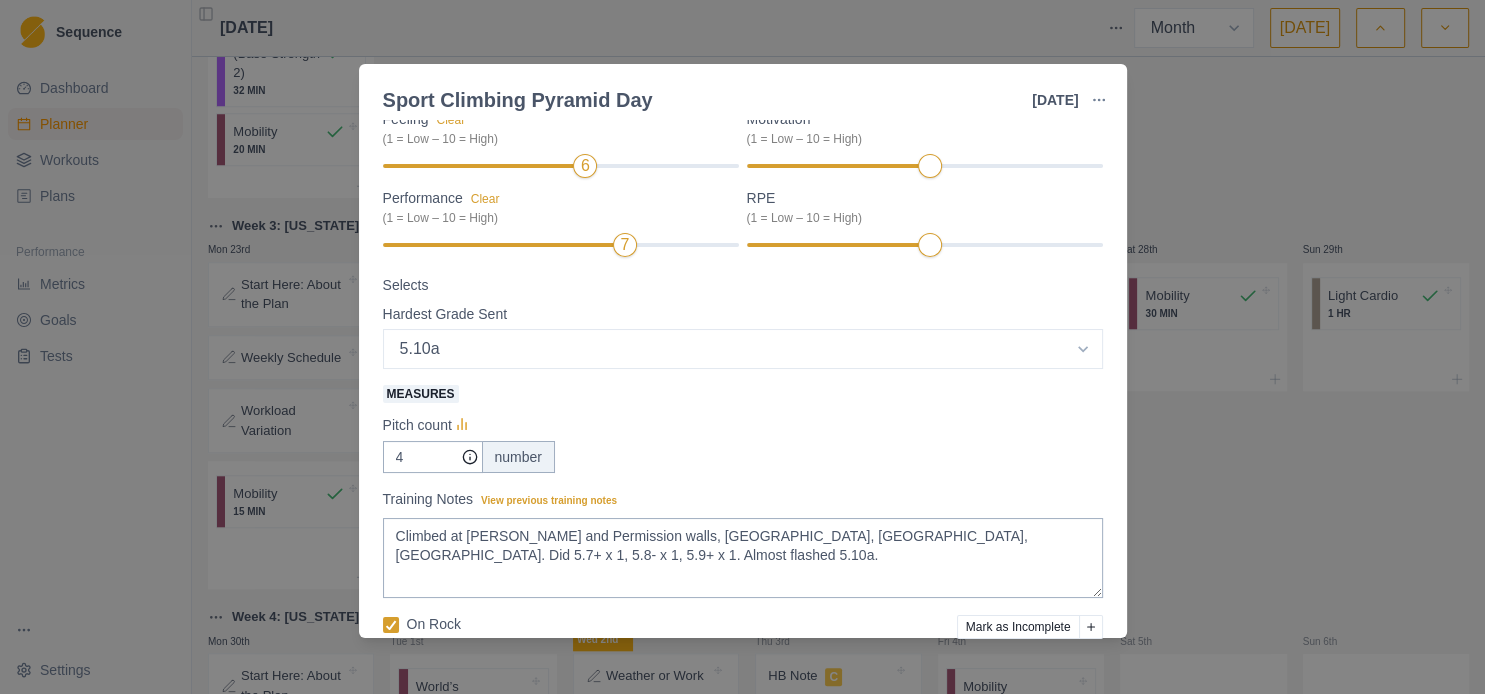 click on "Feeling Clear (1 = Low – 10 = High) 6 Motivation (1 = Low – 10 = High) Performance Clear (1 = Low – 10 = High) 7 RPE (1 = Low – 10 = High)" at bounding box center [743, 184] 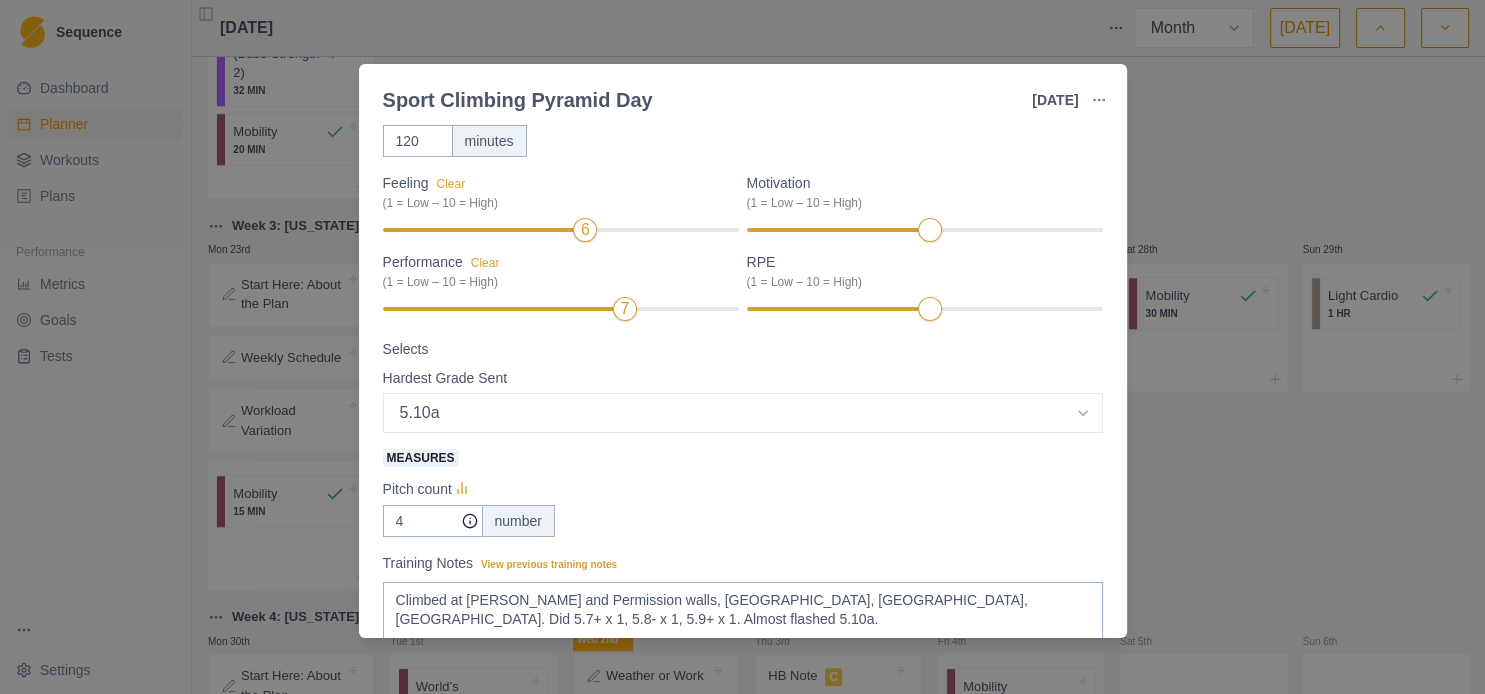 scroll, scrollTop: 147, scrollLeft: 0, axis: vertical 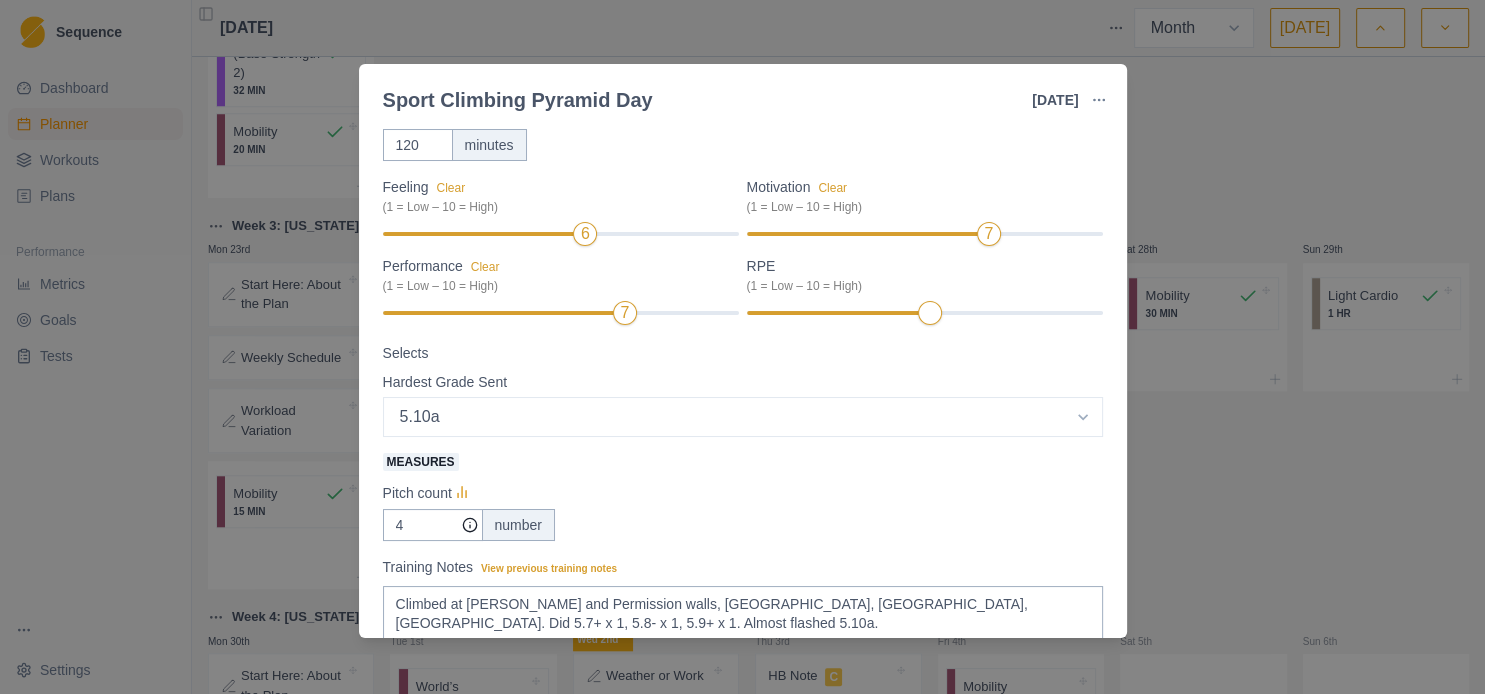 click on "Feeling Clear (1 = Low – 10 = High) 6 Motivation Clear (1 = Low – 10 = High) 7 Performance Clear (1 = Low – 10 = High) 7 RPE (1 = Low – 10 = High)" at bounding box center [743, 252] 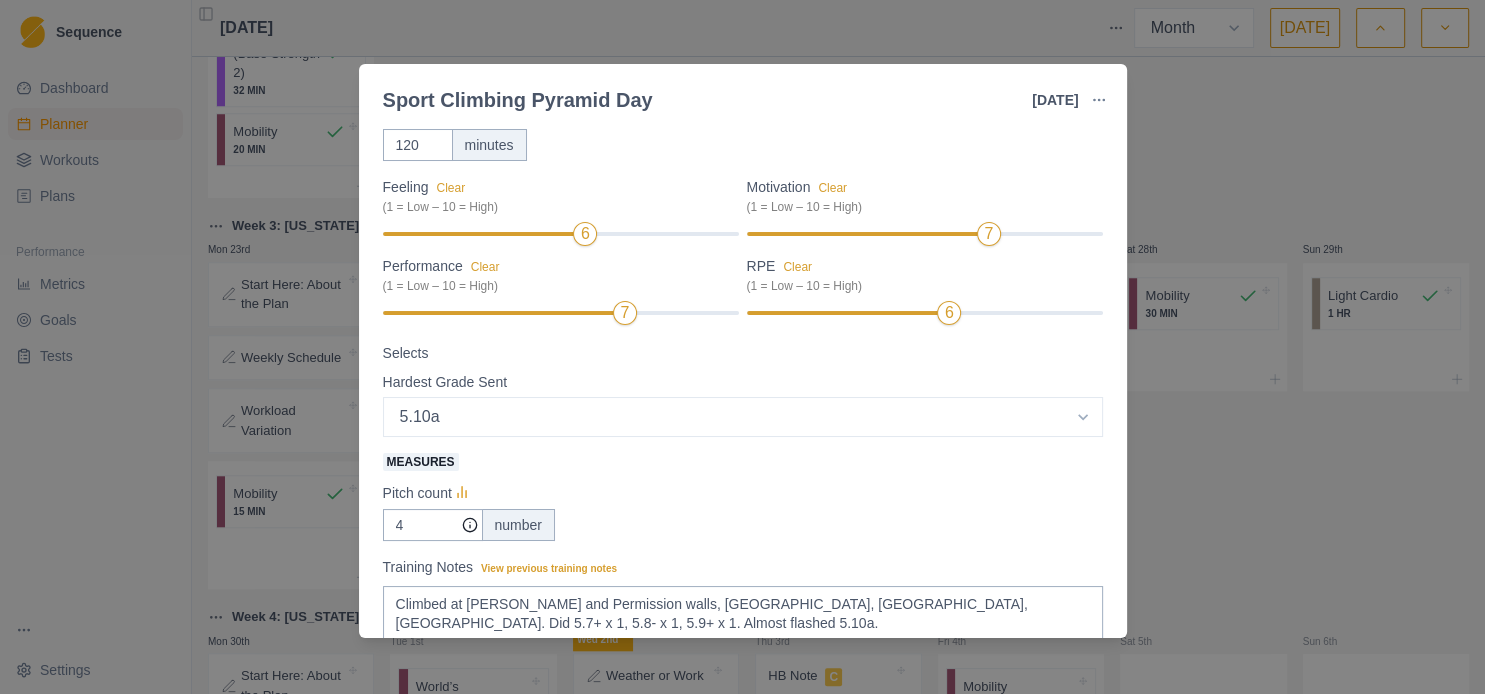 click on "Feeling Clear (1 = Low – 10 = High) 6 Motivation Clear (1 = Low – 10 = High) 7 Performance Clear (1 = Low – 10 = High) 7 RPE Clear (1 = Low – 10 = High) 6" at bounding box center (743, 252) 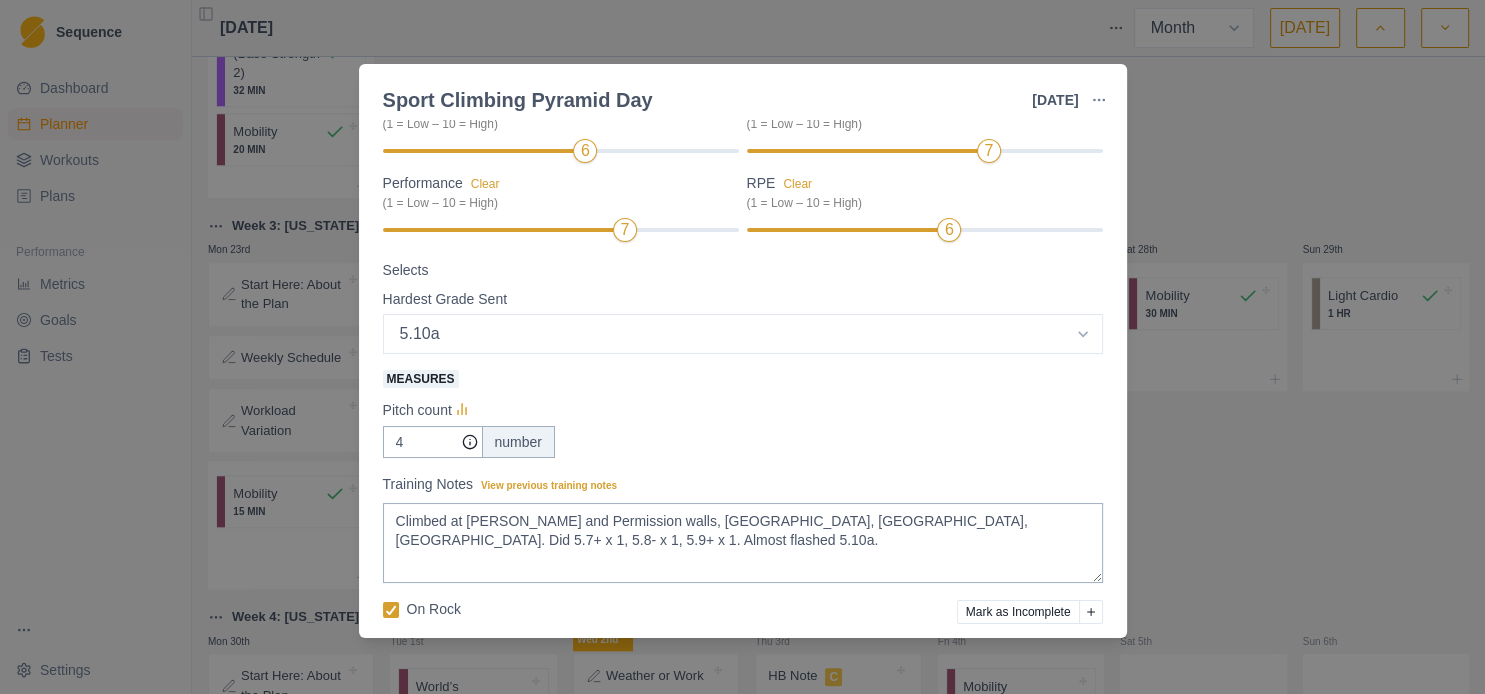 scroll, scrollTop: 231, scrollLeft: 0, axis: vertical 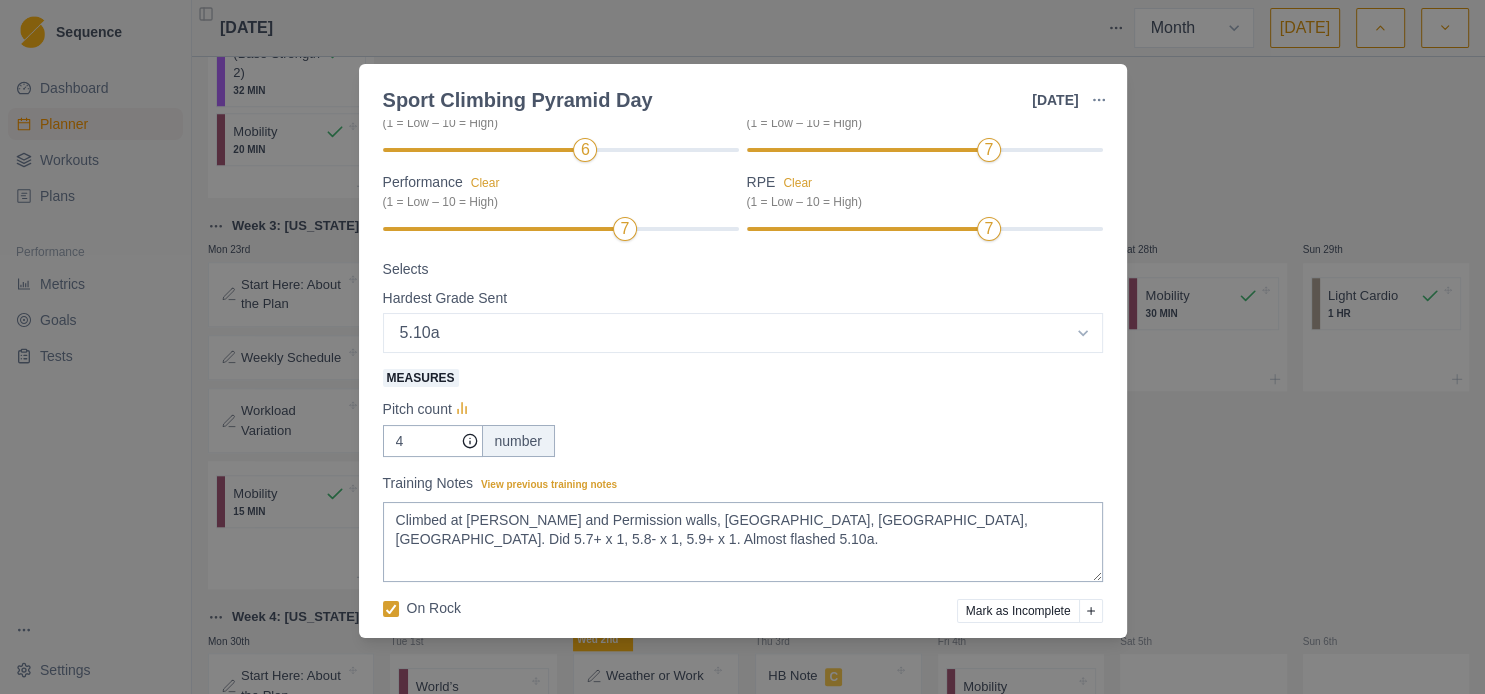 click on "Feeling Clear (1 = Low – 10 = High) 6 Motivation Clear (1 = Low – 10 = High) 7 Performance Clear (1 = Low – 10 = High) 7 RPE Clear (1 = Low – 10 = High) 7" at bounding box center [743, 168] 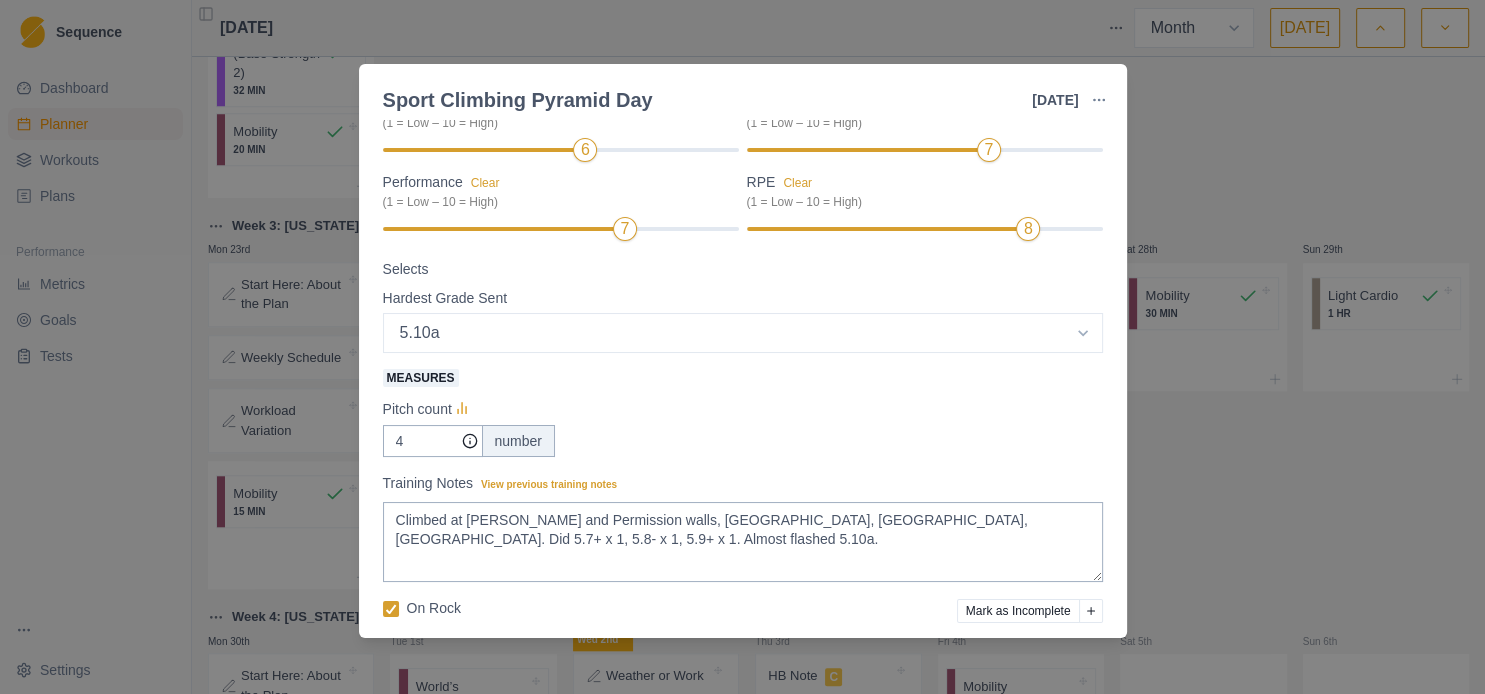 click on "Feeling Clear (1 = Low – 10 = High) 6 Motivation Clear (1 = Low – 10 = High) 7 Performance Clear (1 = Low – 10 = High) 7 RPE Clear (1 = Low – 10 = High) 8" at bounding box center (743, 168) 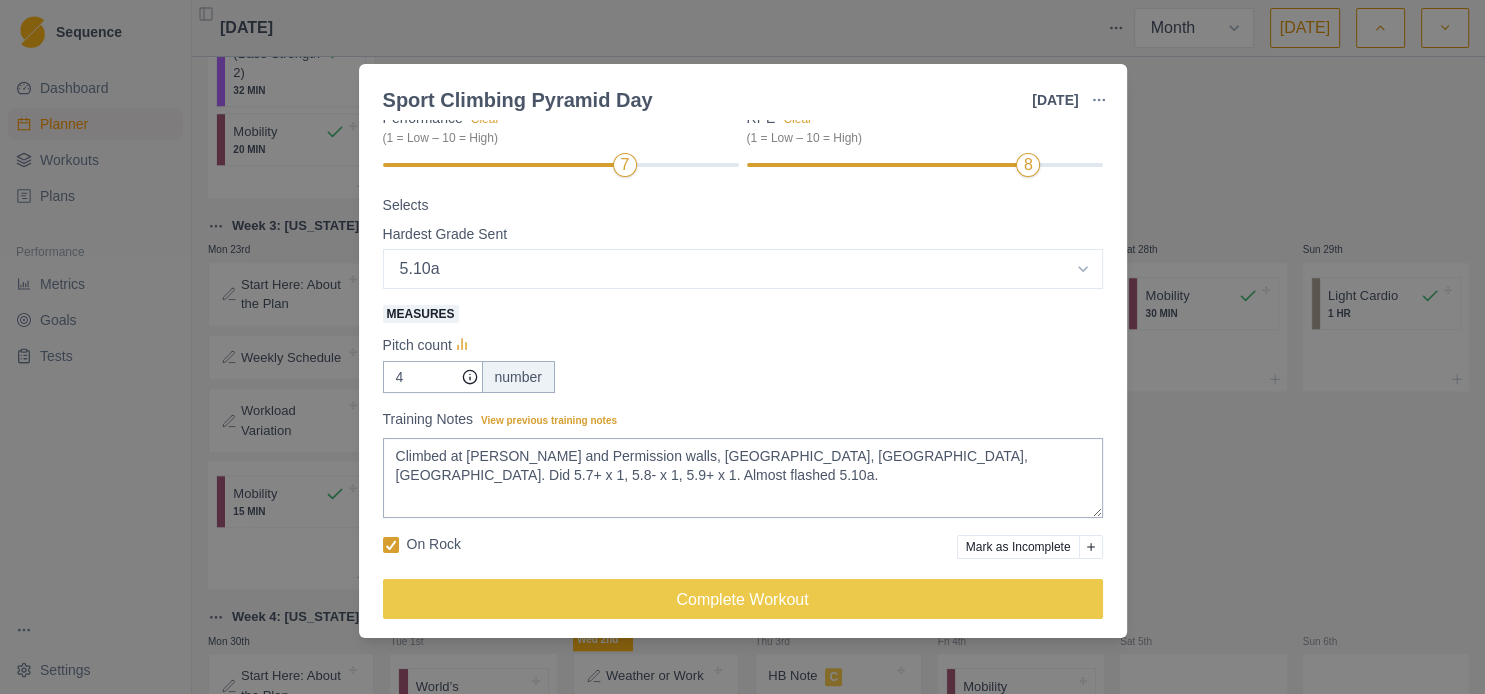 scroll, scrollTop: 306, scrollLeft: 0, axis: vertical 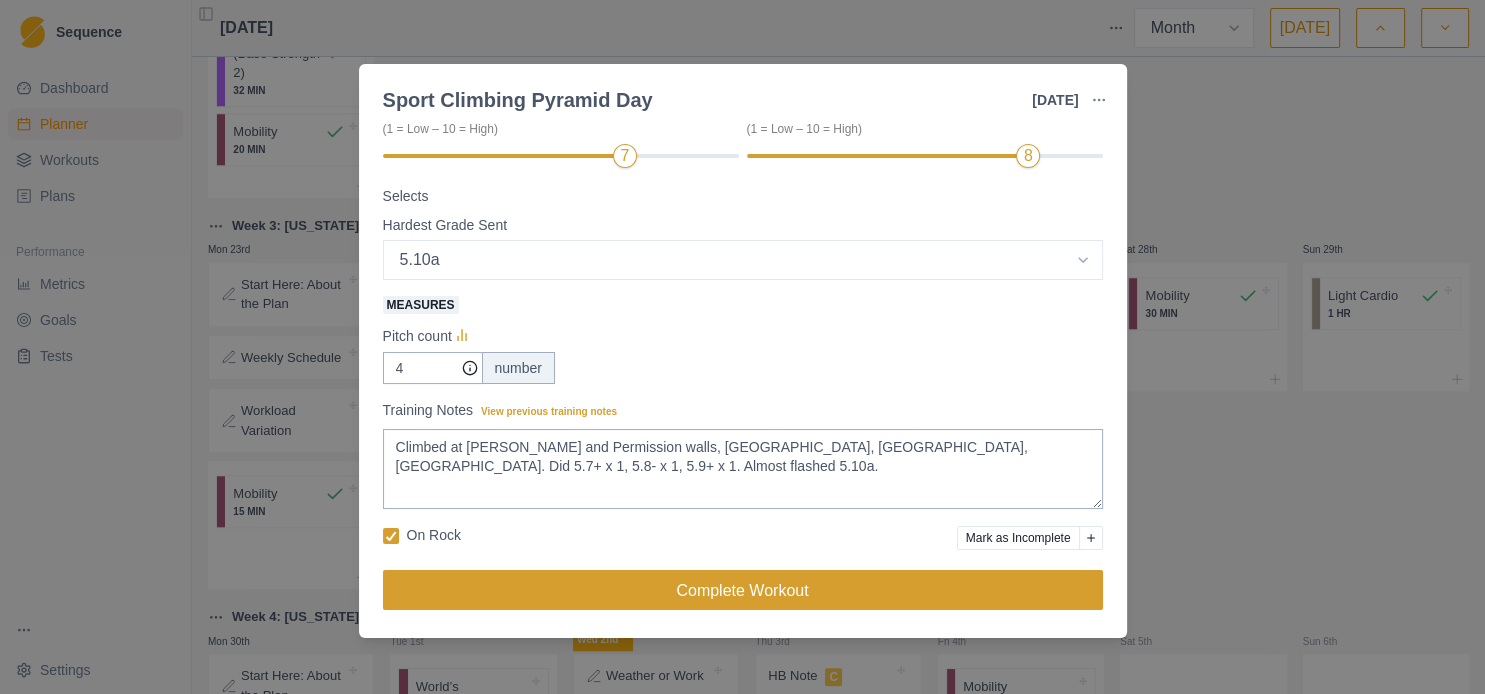 click on "Complete Workout" at bounding box center [743, 590] 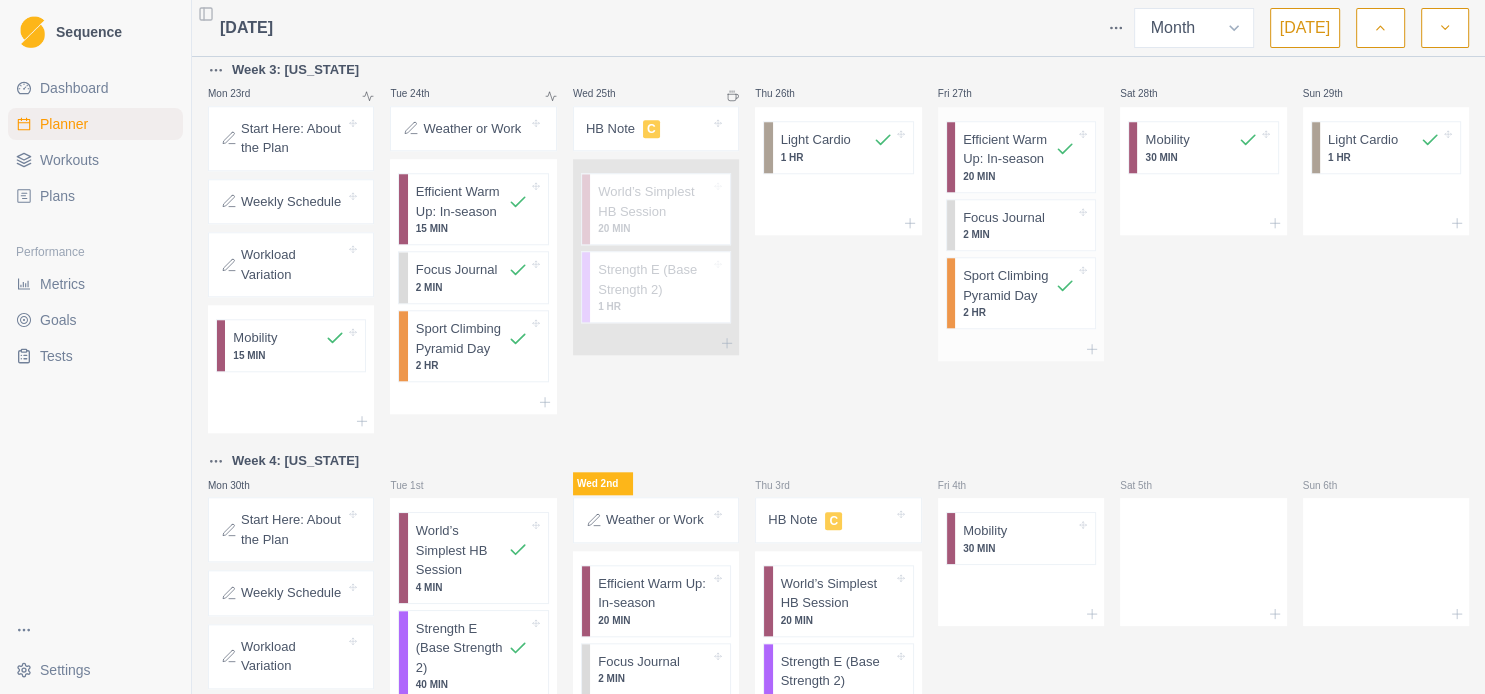 scroll, scrollTop: 1806, scrollLeft: 0, axis: vertical 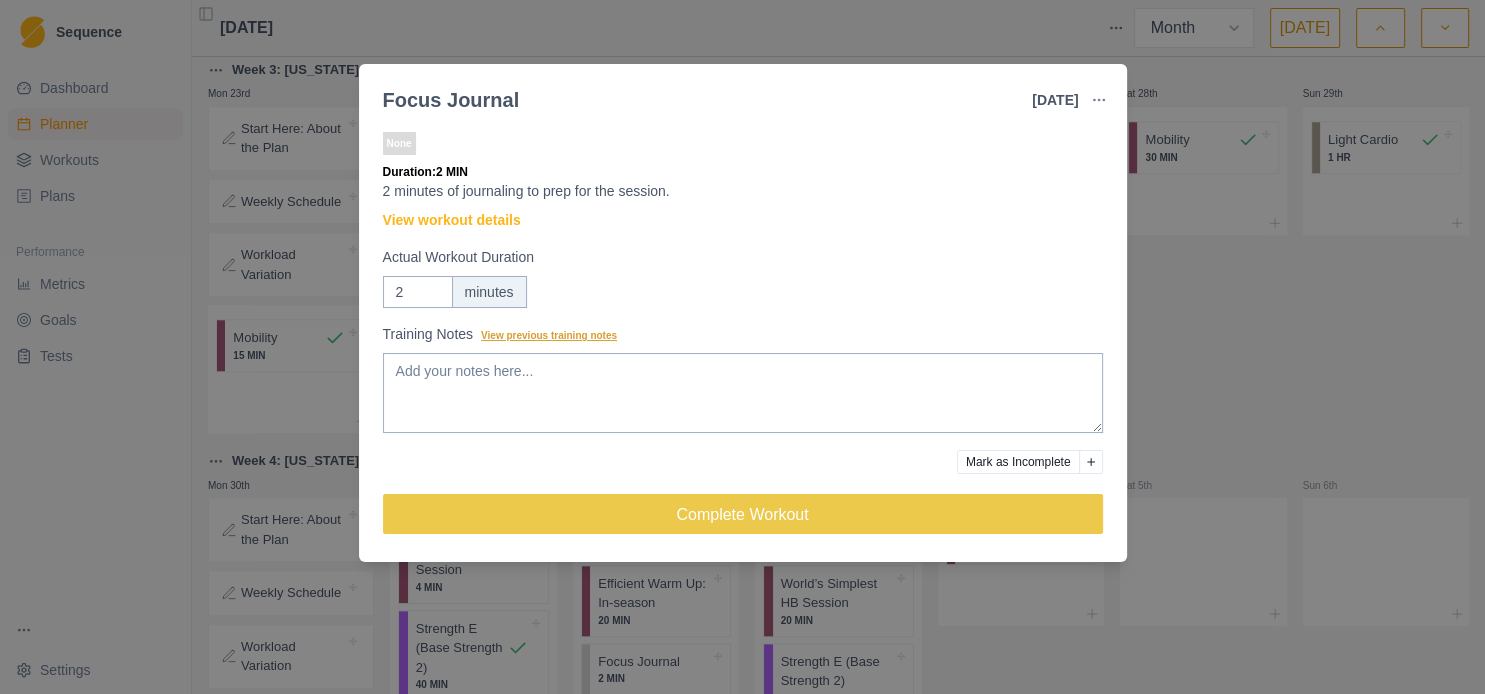 click on "View previous training notes" at bounding box center [549, 335] 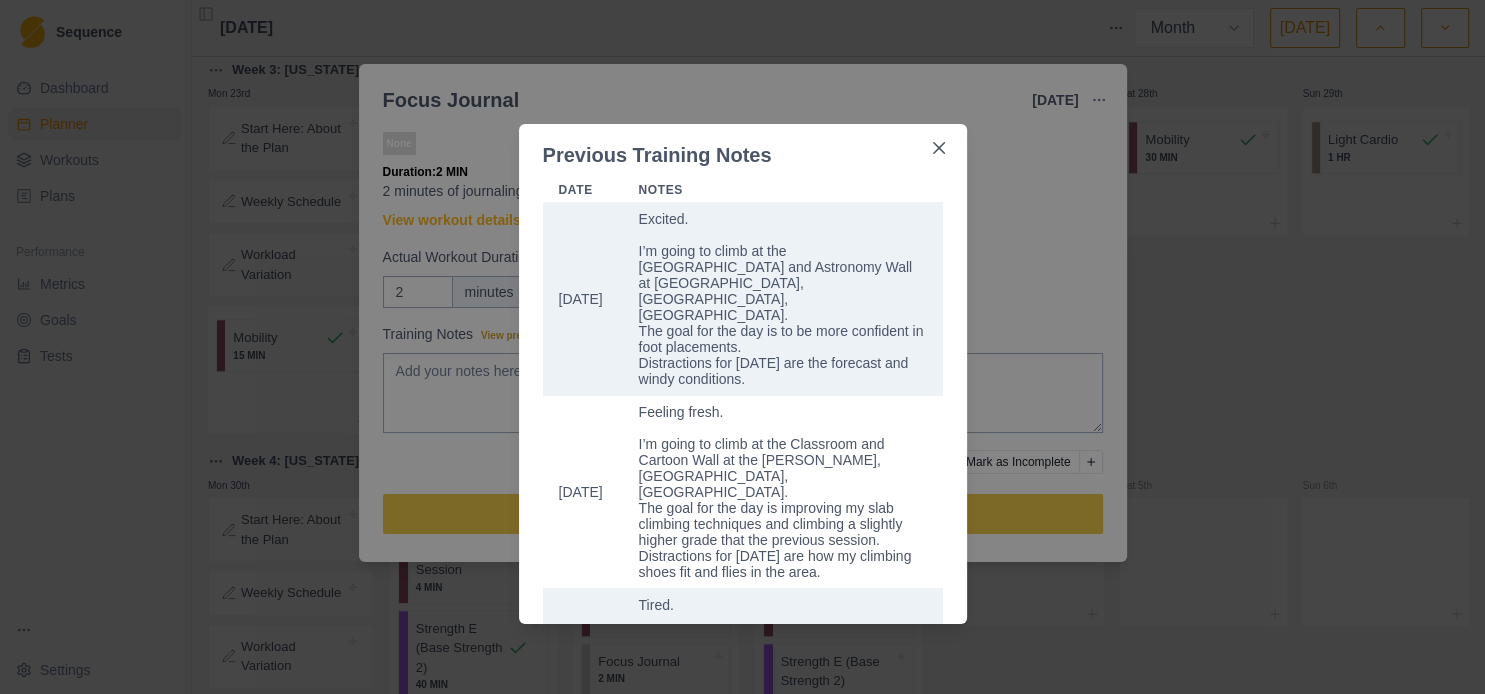 click on "Excited.
I’m going to climb at the [GEOGRAPHIC_DATA] and Astronomy Wall at [GEOGRAPHIC_DATA], [GEOGRAPHIC_DATA], [GEOGRAPHIC_DATA].
The goal for the day is to be more confident in foot placements.
Distractions for [DATE] are the forecast and windy conditions." at bounding box center [783, 299] 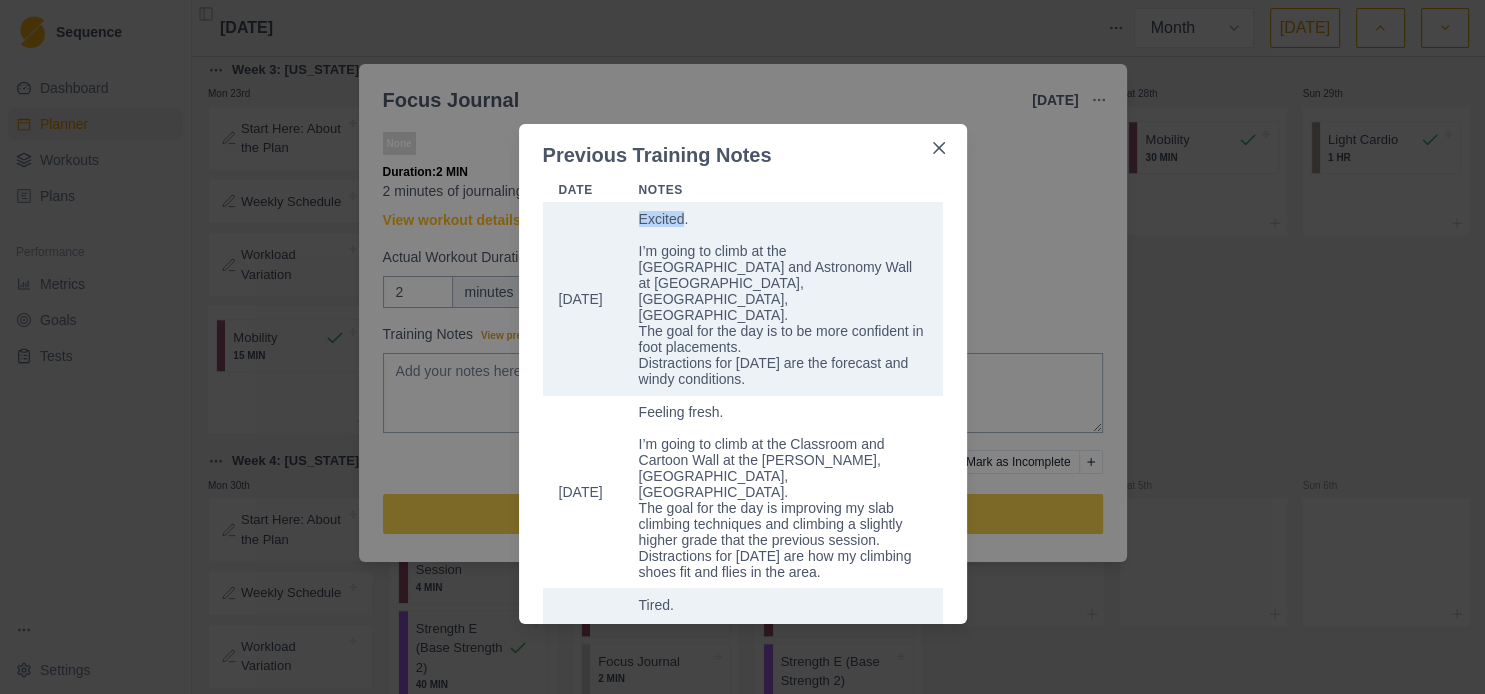 click on "Excited.
I’m going to climb at the [GEOGRAPHIC_DATA] and Astronomy Wall at [GEOGRAPHIC_DATA], [GEOGRAPHIC_DATA], [GEOGRAPHIC_DATA].
The goal for the day is to be more confident in foot placements.
Distractions for [DATE] are the forecast and windy conditions." at bounding box center [783, 299] 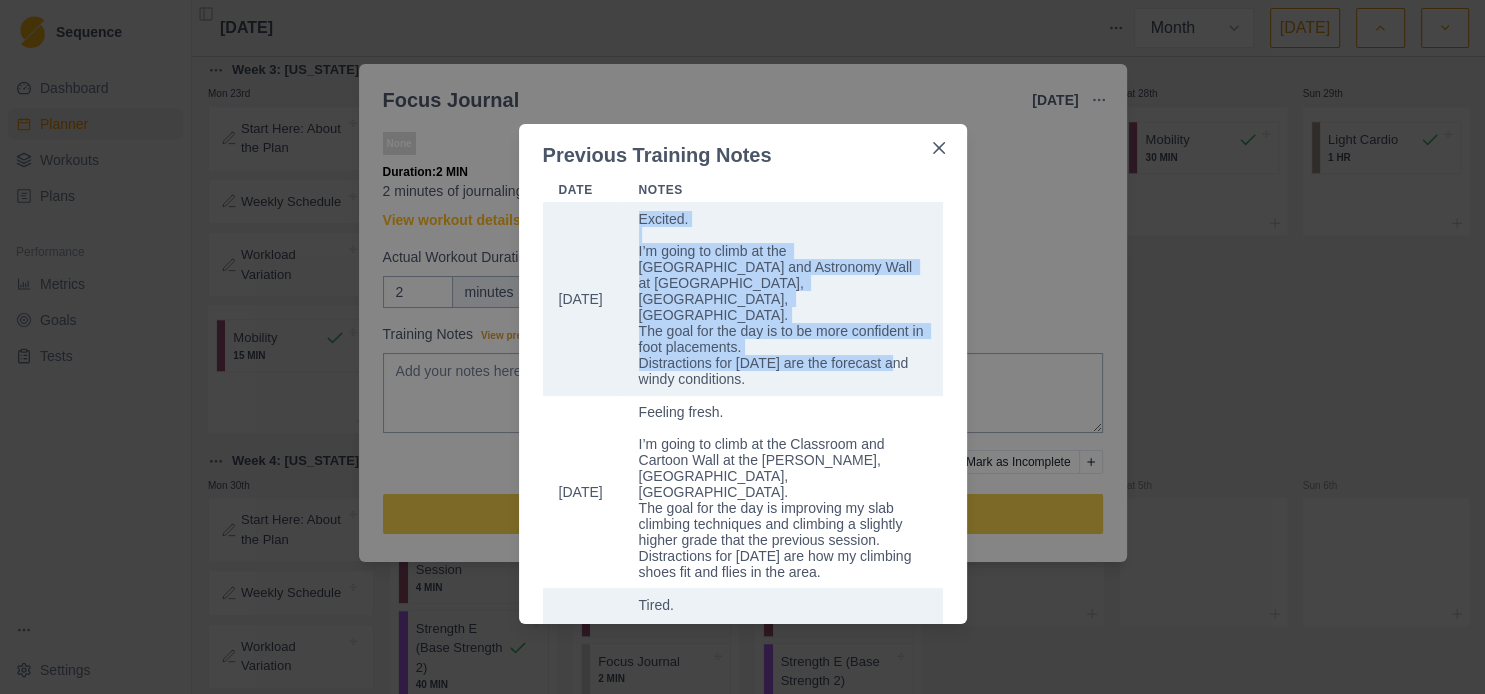 copy on "Excited.
I’m going to climb at the [GEOGRAPHIC_DATA] and Astronomy Wall at [GEOGRAPHIC_DATA], [GEOGRAPHIC_DATA], [GEOGRAPHIC_DATA].
The goal for the day is to be more confident in foot placements.
Distractions for [DATE] are the forecast and windy conditions." 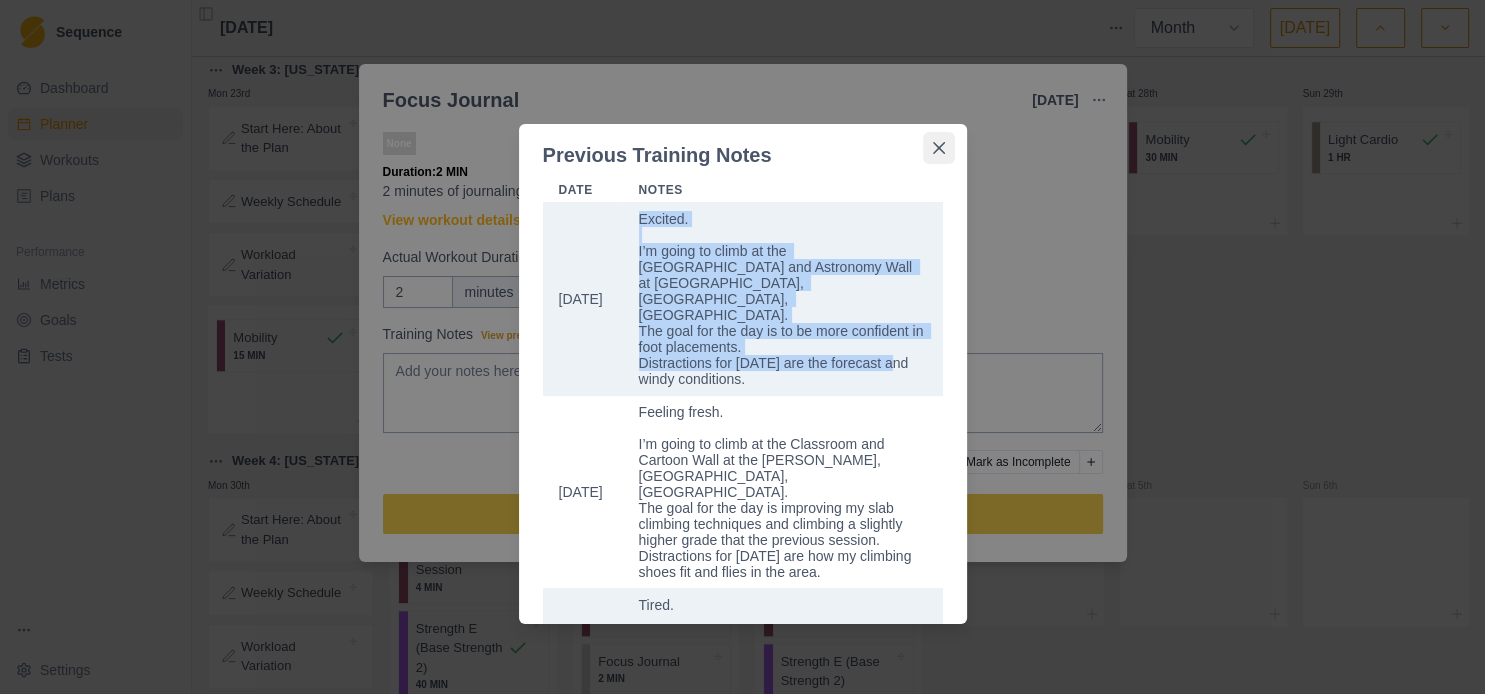 click at bounding box center [939, 148] 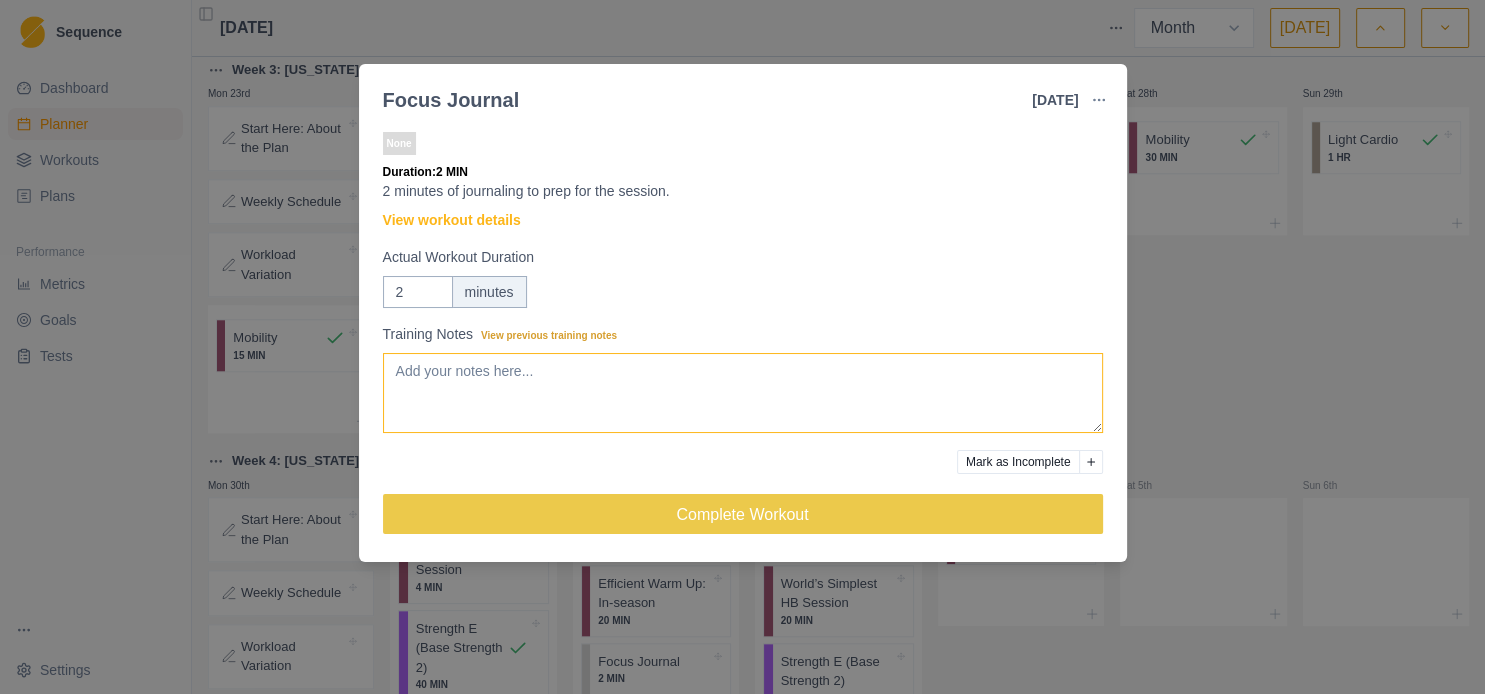 click on "Training Notes View previous training notes" at bounding box center [743, 393] 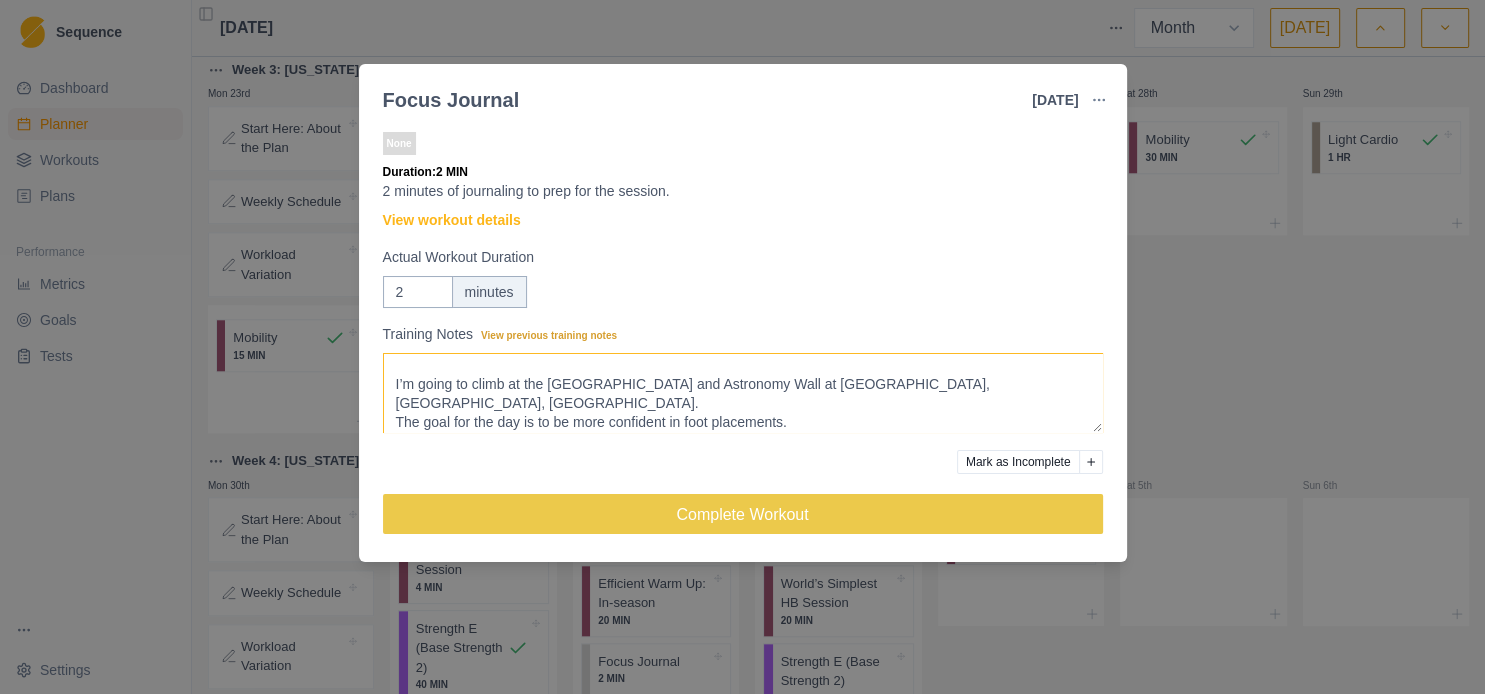 scroll, scrollTop: 0, scrollLeft: 0, axis: both 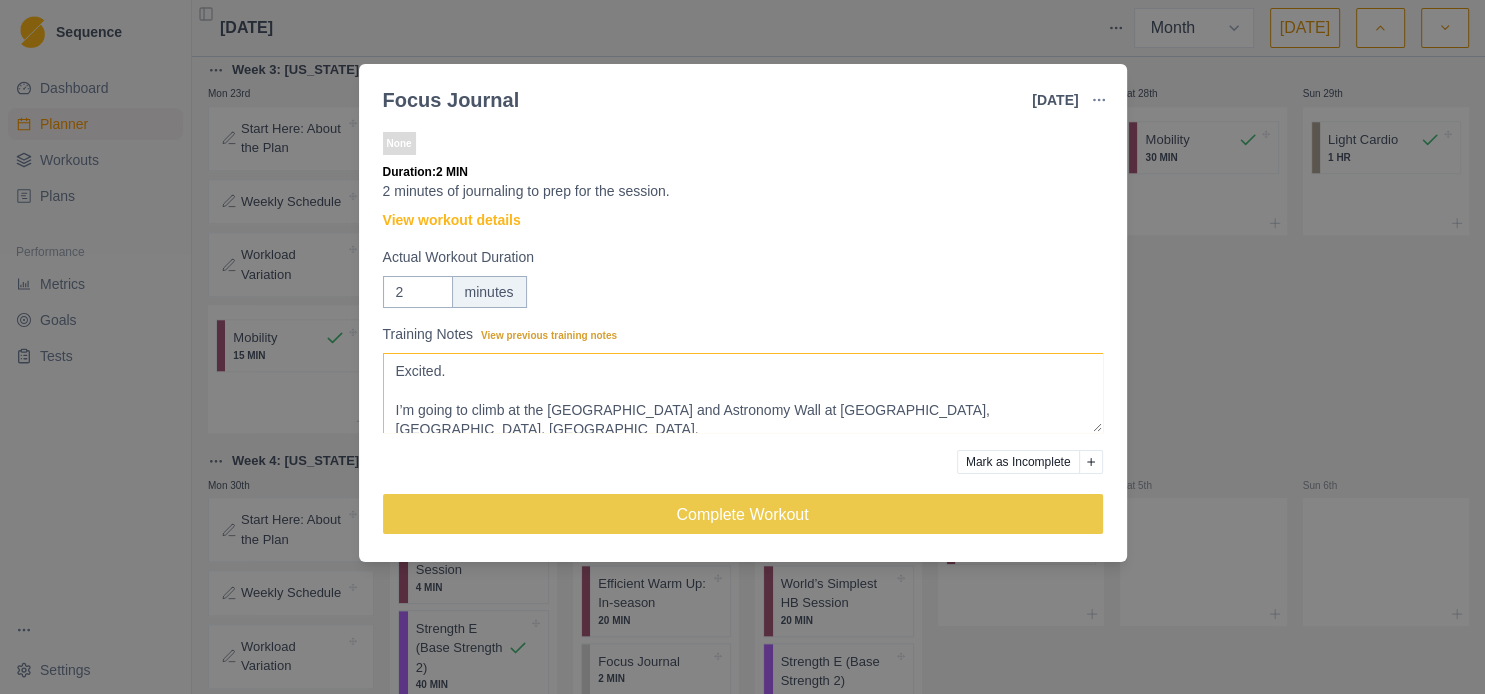 click on "Excited.
I’m going to climb at the [GEOGRAPHIC_DATA] and Astronomy Wall at [GEOGRAPHIC_DATA], [GEOGRAPHIC_DATA], [GEOGRAPHIC_DATA].
The goal for the day is to be more confident in foot placements.
Distractions for [DATE] are the forecast and windy conditions." at bounding box center (743, 393) 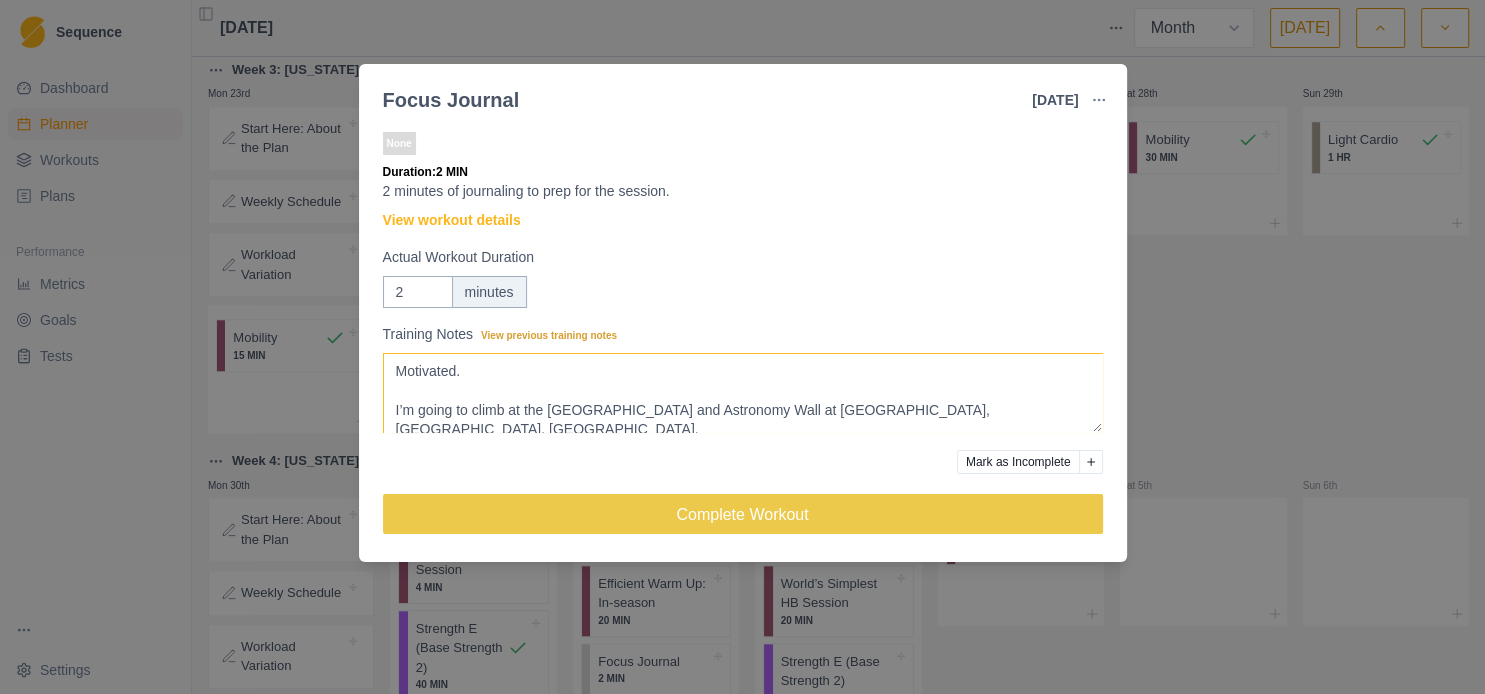 scroll, scrollTop: 34, scrollLeft: 0, axis: vertical 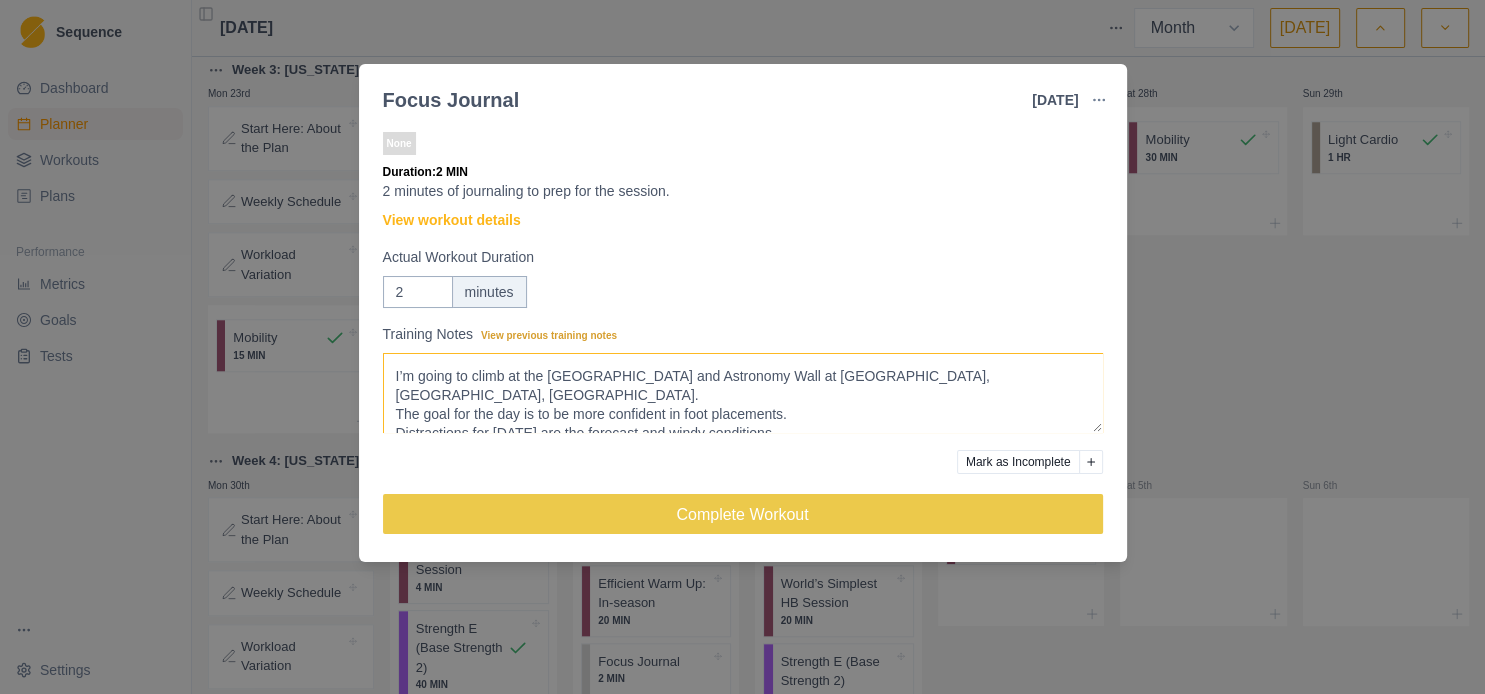 click on "Motivated.
I’m going to climb at the [GEOGRAPHIC_DATA] and Astronomy Wall at [GEOGRAPHIC_DATA], [GEOGRAPHIC_DATA], [GEOGRAPHIC_DATA].
The goal for the day is to be more confident in foot placements.
Distractions for [DATE] are the forecast and windy conditions." at bounding box center [743, 393] 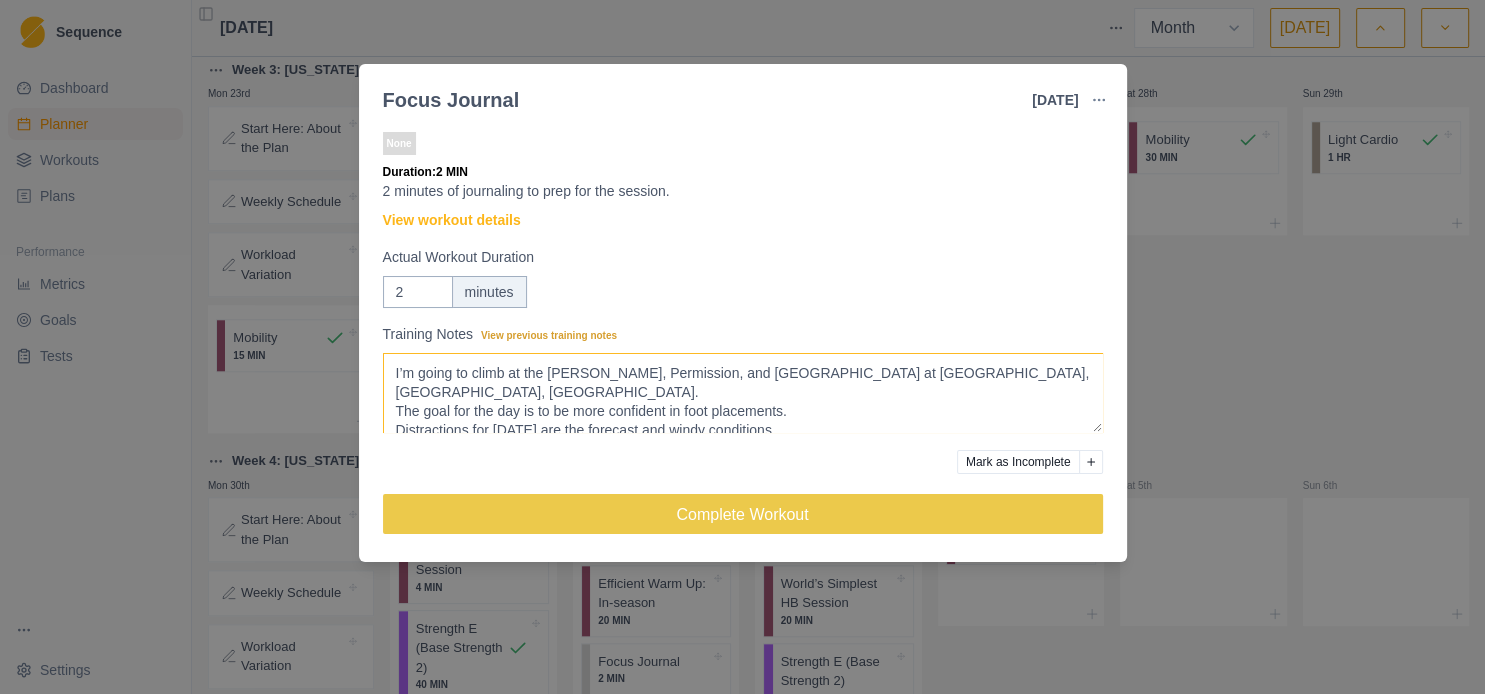 scroll, scrollTop: 54, scrollLeft: 0, axis: vertical 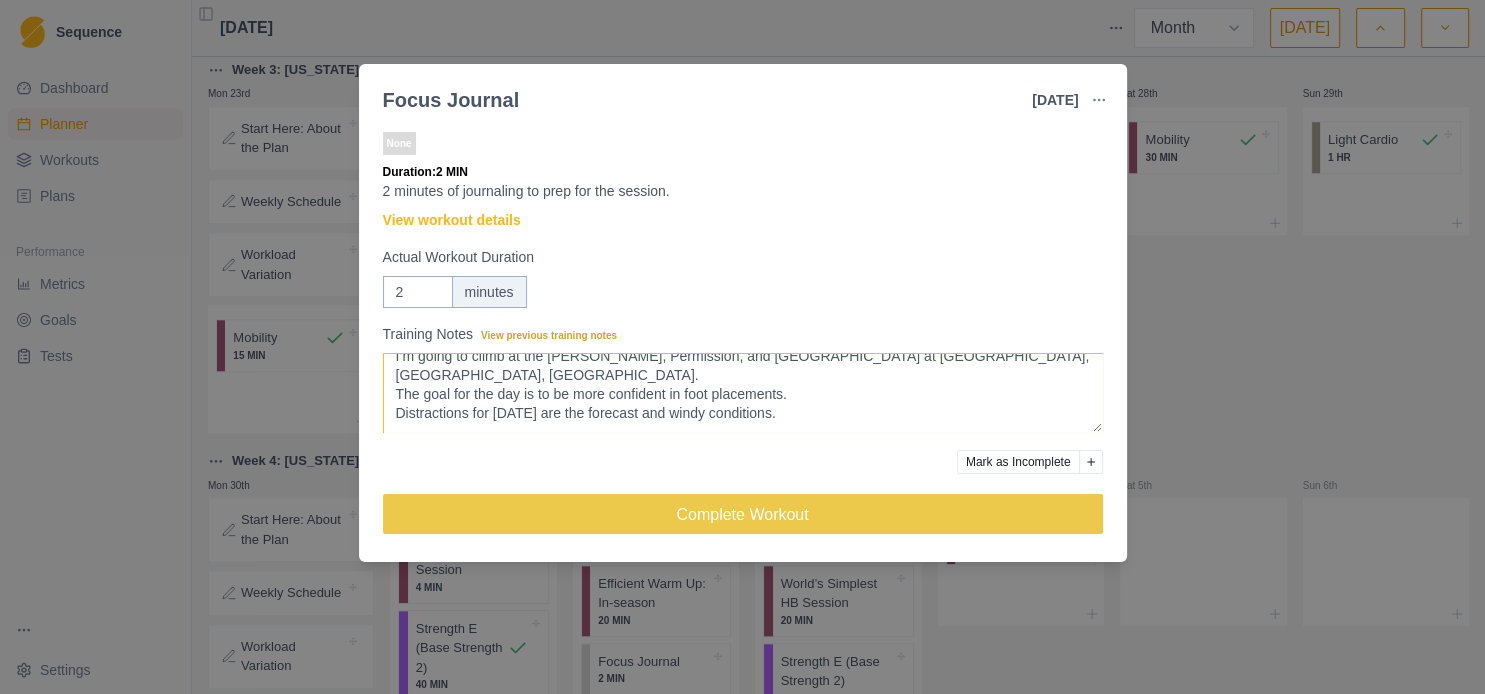 click on "Motivated.
I’m going to climb at the [PERSON_NAME], Permission, and [GEOGRAPHIC_DATA] at [GEOGRAPHIC_DATA], [GEOGRAPHIC_DATA], [GEOGRAPHIC_DATA].
The goal for the day is to be more confident in foot placements.
Distractions for [DATE] are the forecast and windy conditions." at bounding box center [743, 393] 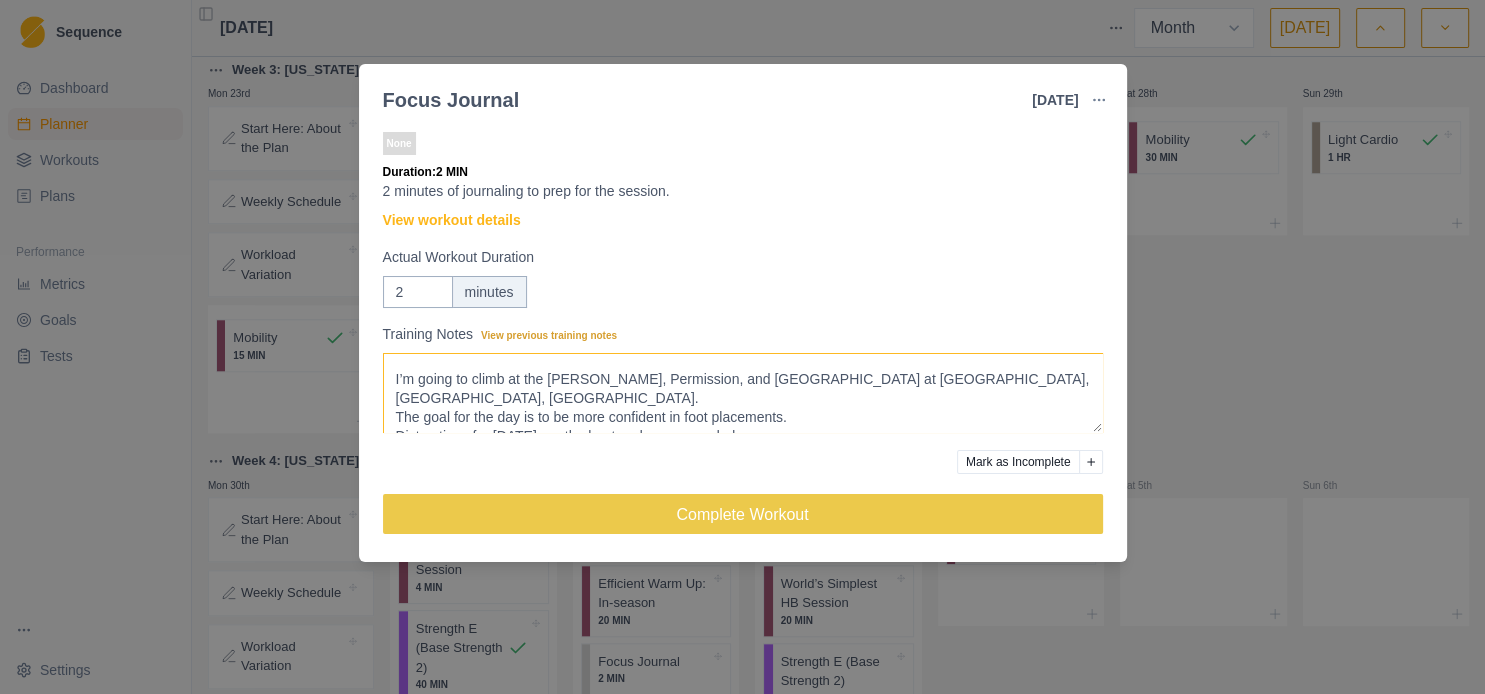 scroll, scrollTop: 34, scrollLeft: 0, axis: vertical 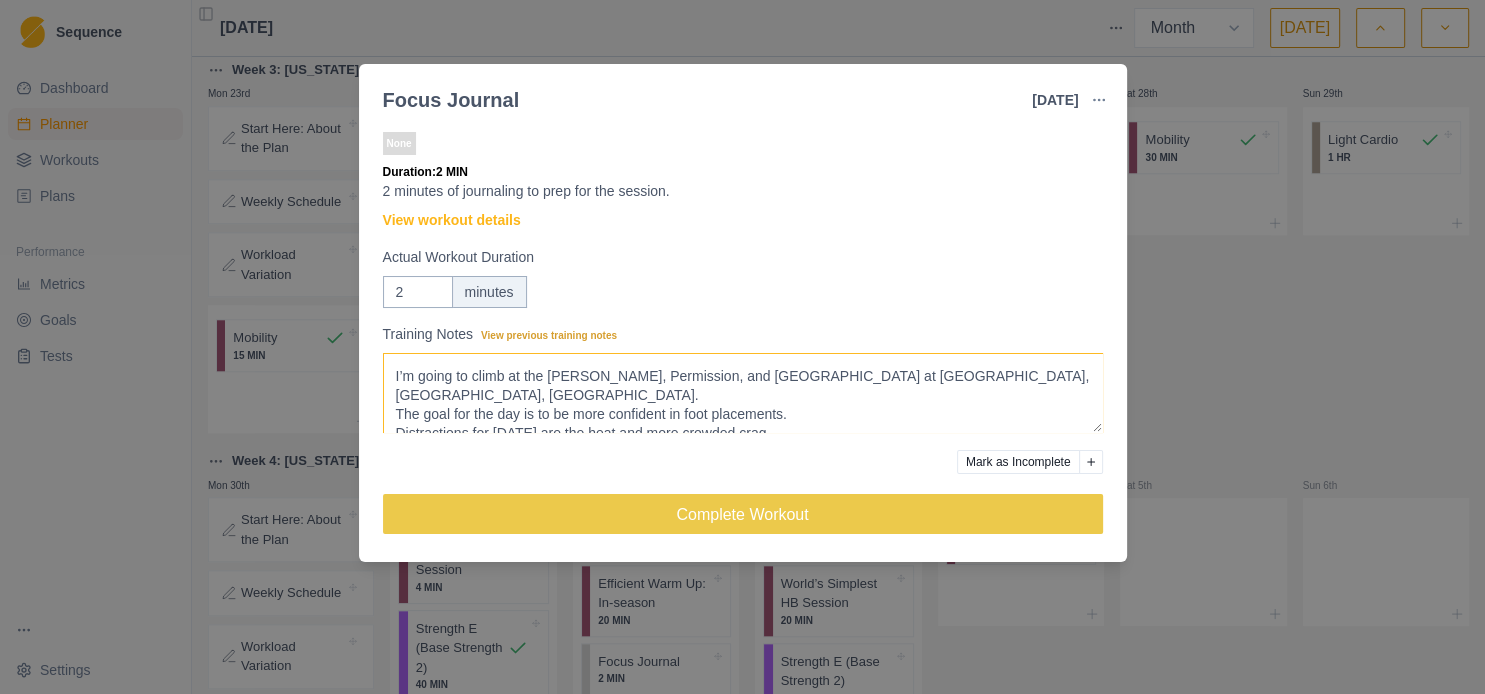 click on "Motivated.
I’m going to climb at the [PERSON_NAME], Permission, and [GEOGRAPHIC_DATA] at [GEOGRAPHIC_DATA], [GEOGRAPHIC_DATA], [GEOGRAPHIC_DATA].
The goal for the day is to be more confident in foot placements.
Distractions for [DATE] are the heat and more crowded crag." at bounding box center (743, 393) 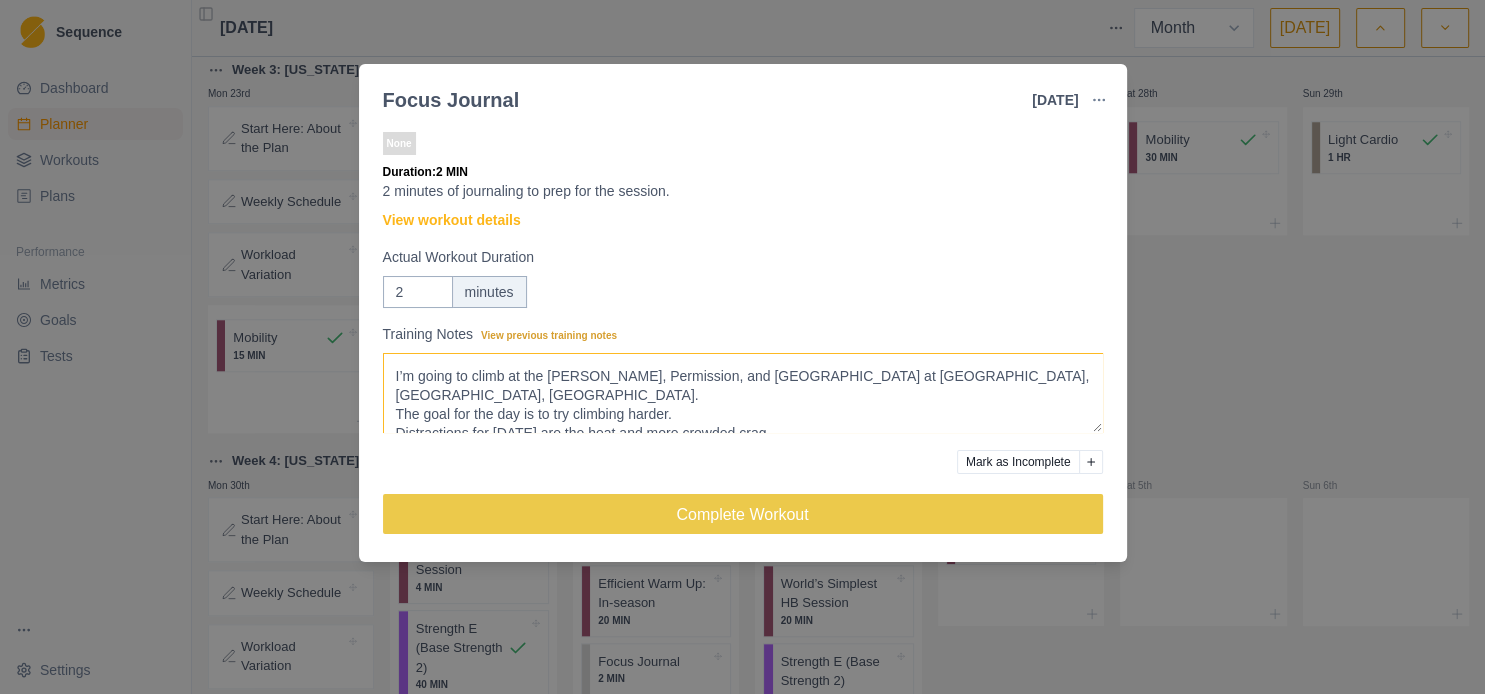 scroll, scrollTop: 54, scrollLeft: 0, axis: vertical 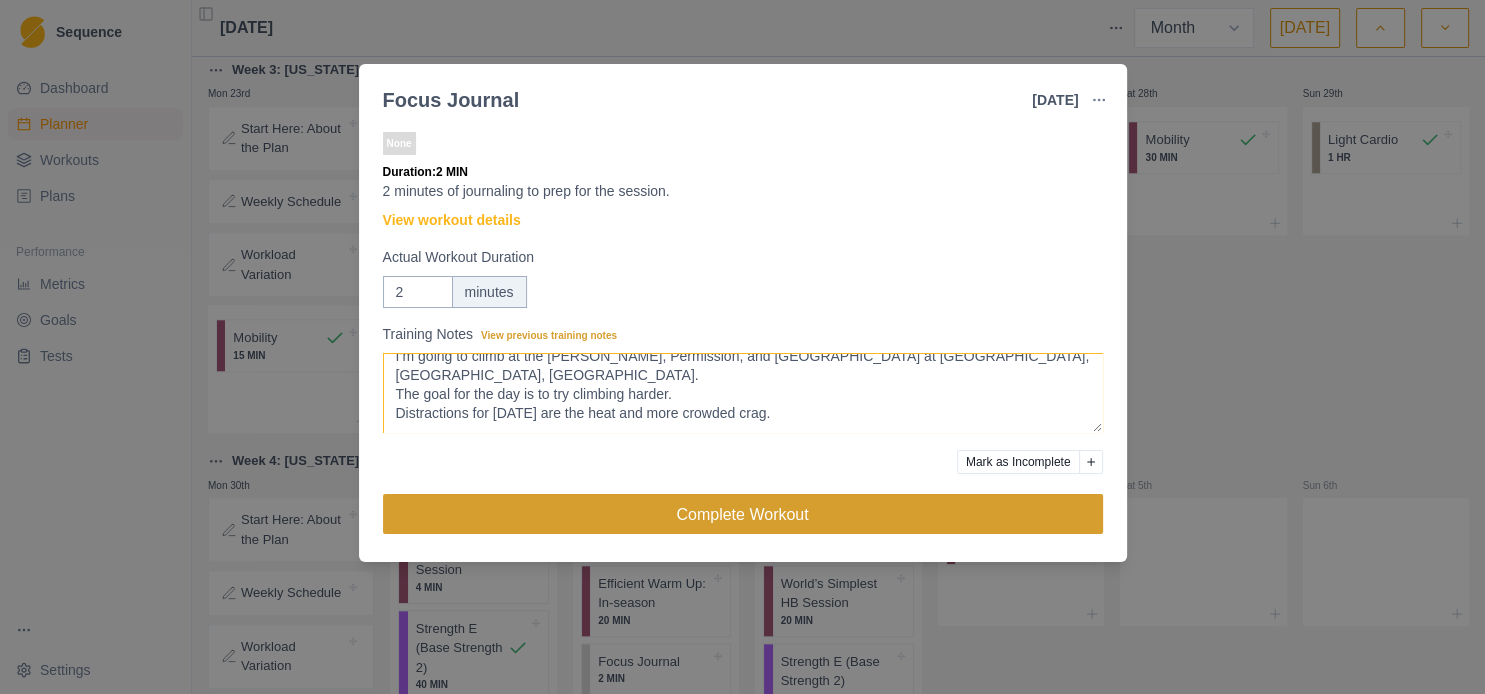 type on "Motivated.
I’m going to climb at the [PERSON_NAME], Permission, and [GEOGRAPHIC_DATA] at [GEOGRAPHIC_DATA], [GEOGRAPHIC_DATA], [GEOGRAPHIC_DATA].
The goal for the day is to try climbing harder.
Distractions for [DATE] are the heat and more crowded crag." 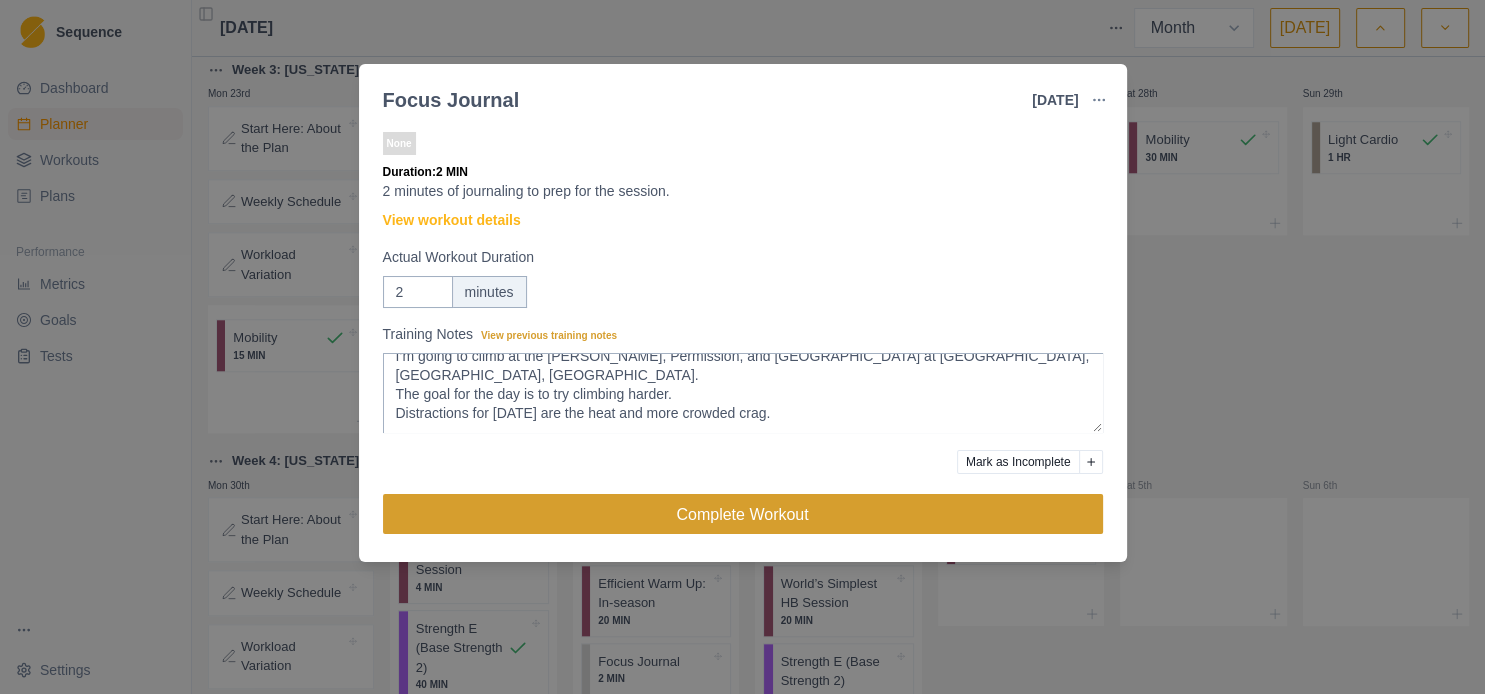 click on "Complete Workout" at bounding box center [743, 514] 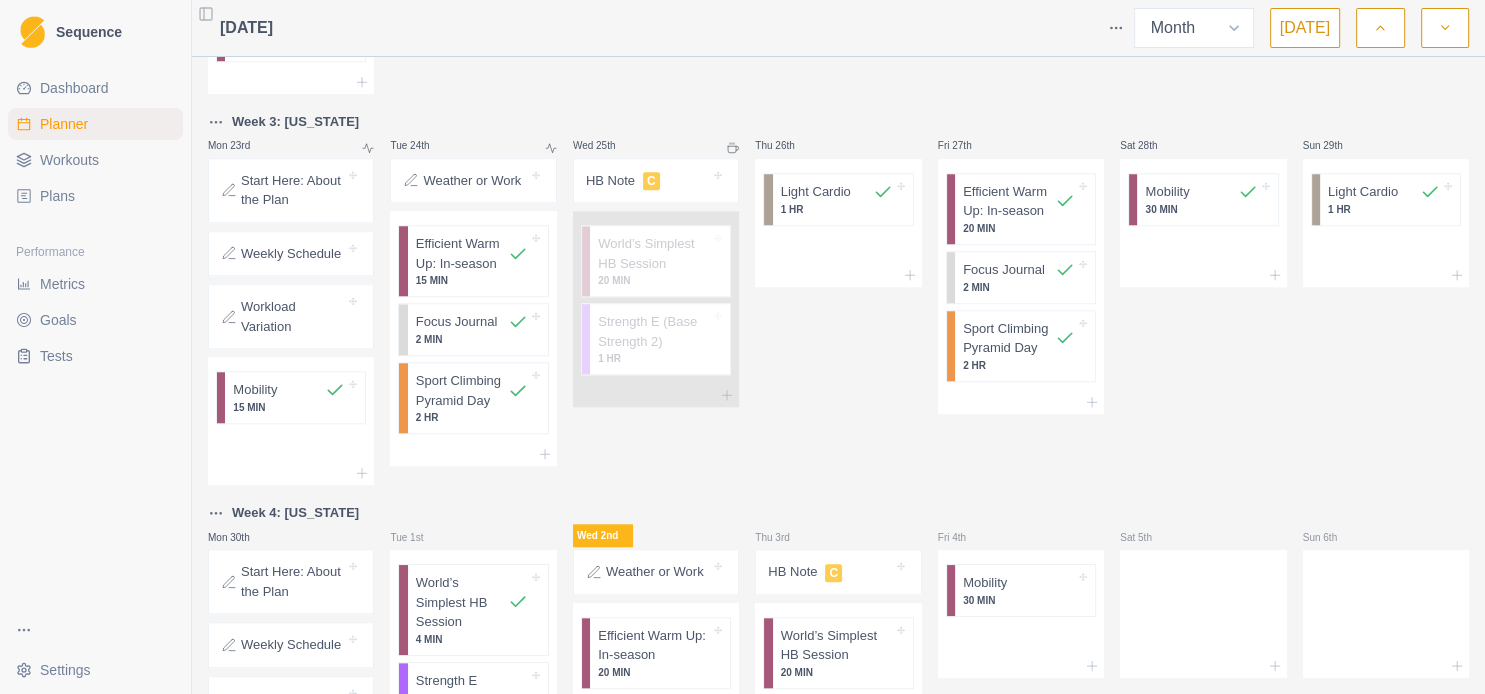 scroll, scrollTop: 1757, scrollLeft: 0, axis: vertical 